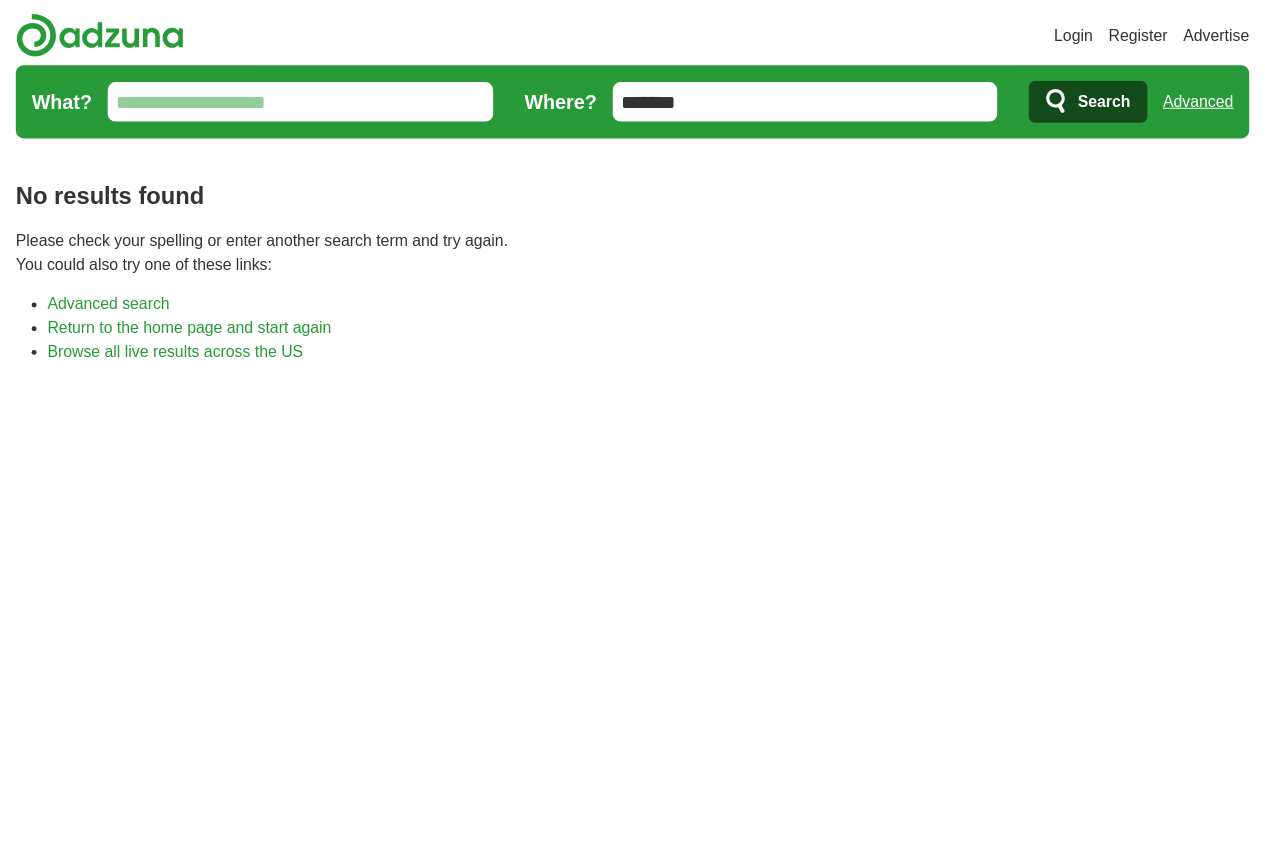 scroll, scrollTop: 0, scrollLeft: 0, axis: both 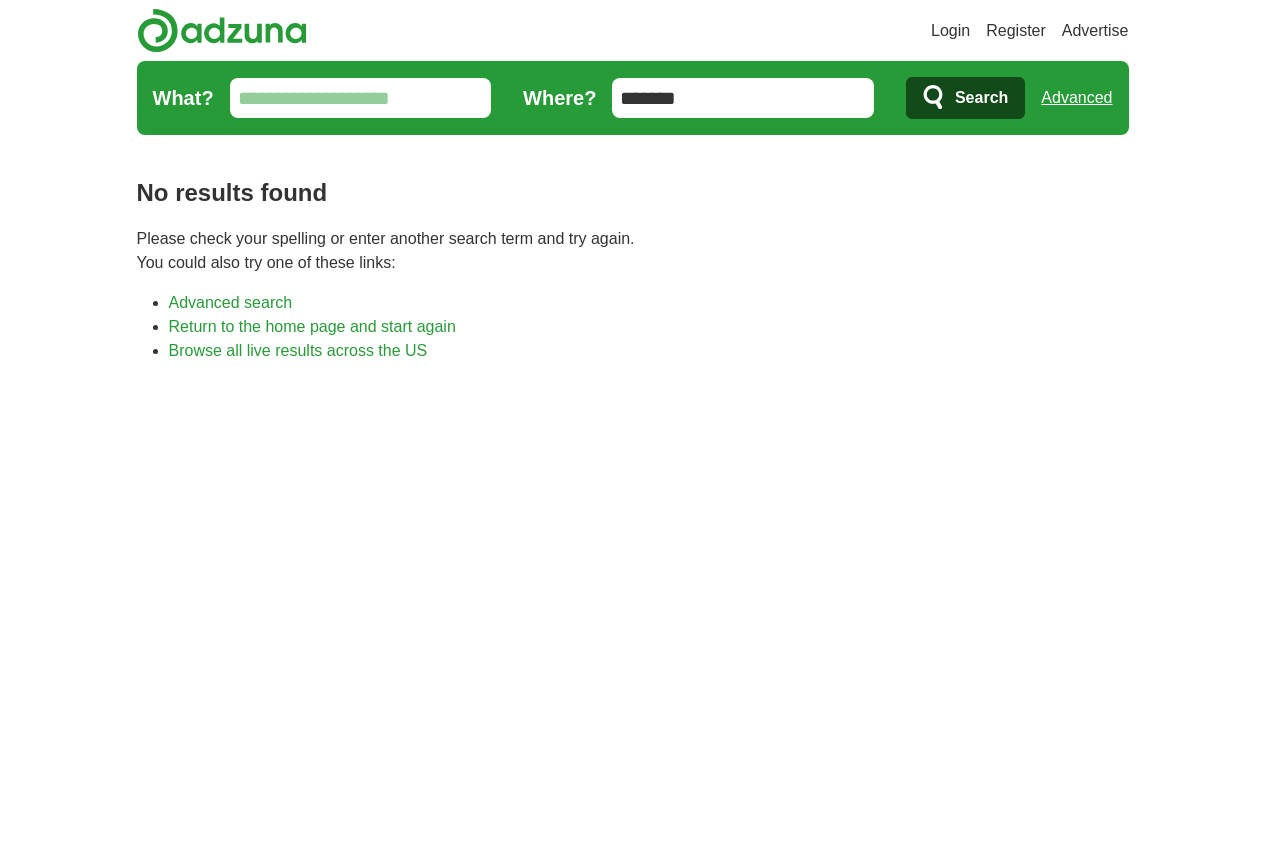 click on "*******" at bounding box center (743, 98) 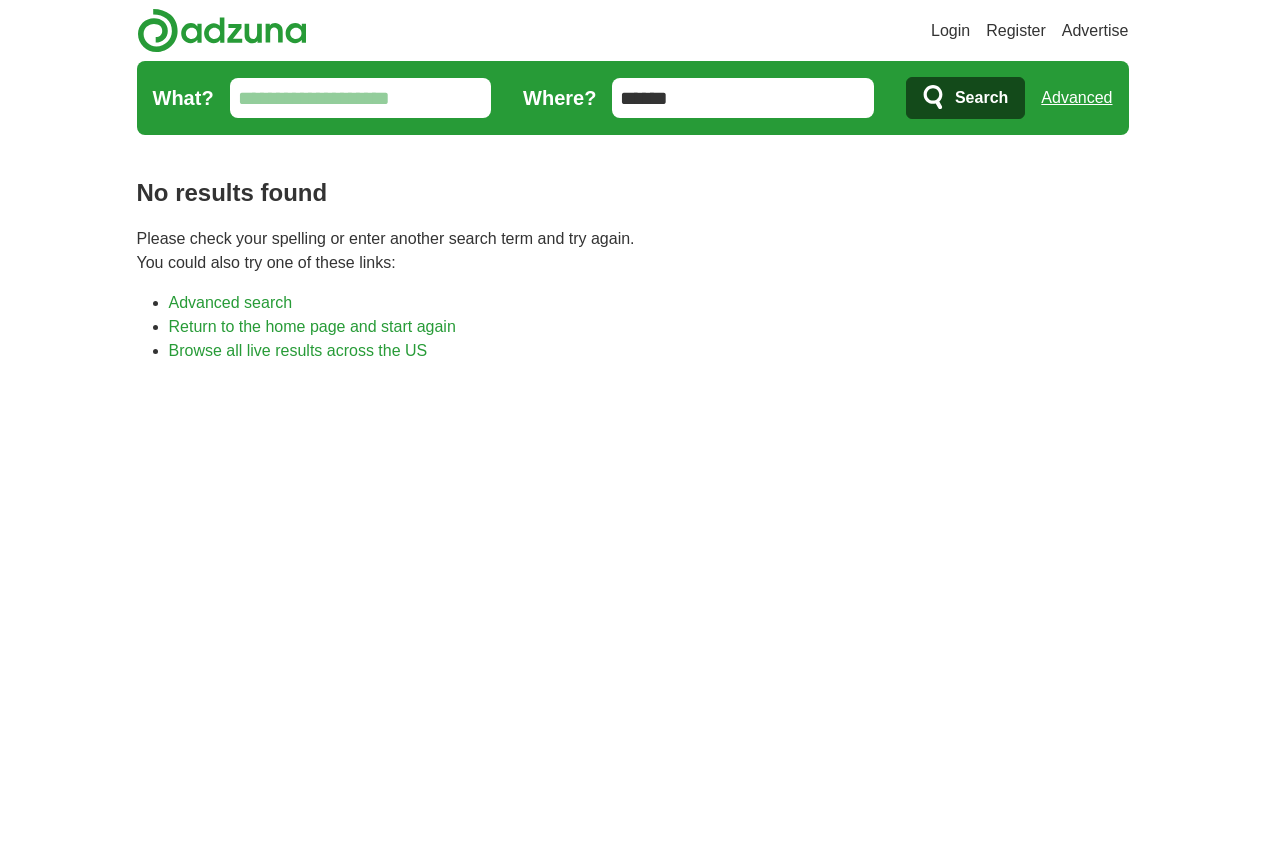 type on "******" 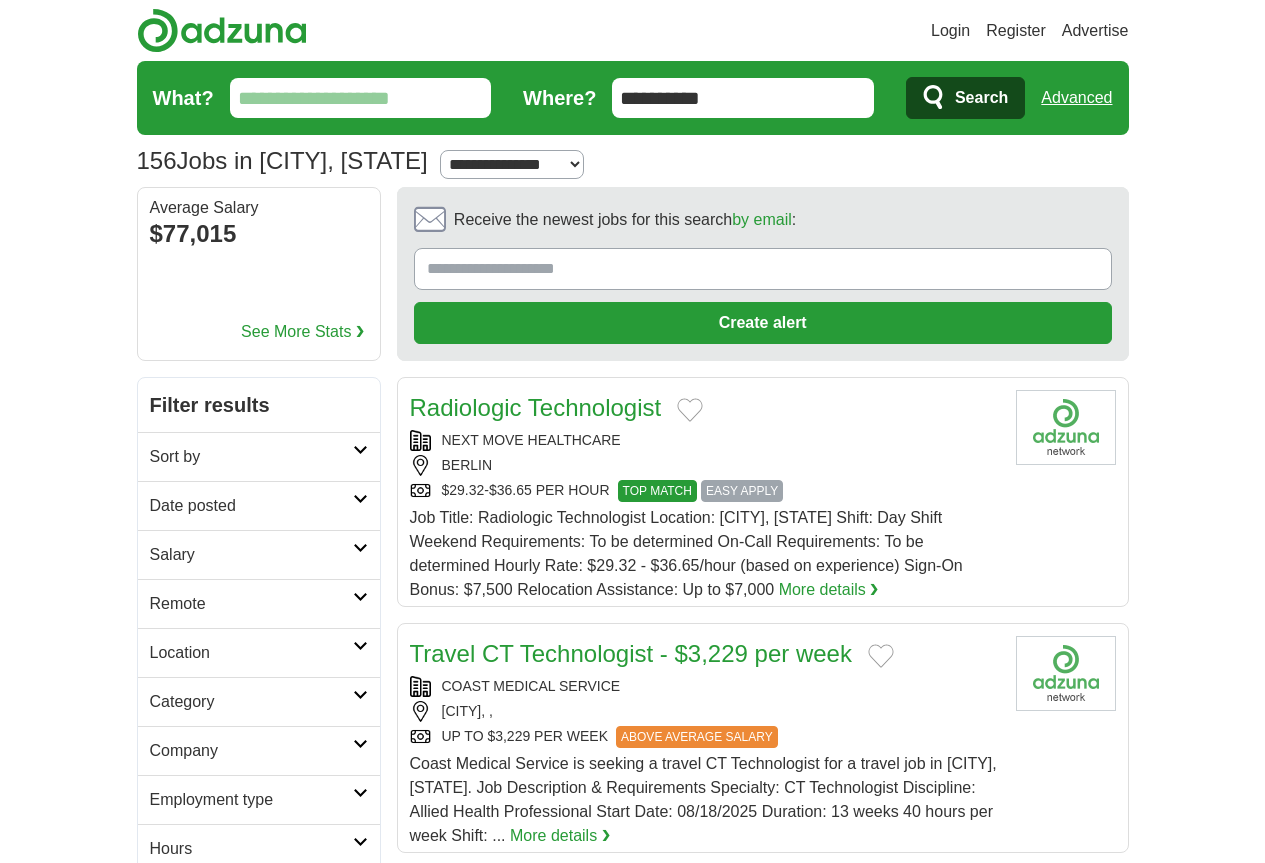 scroll, scrollTop: 0, scrollLeft: 0, axis: both 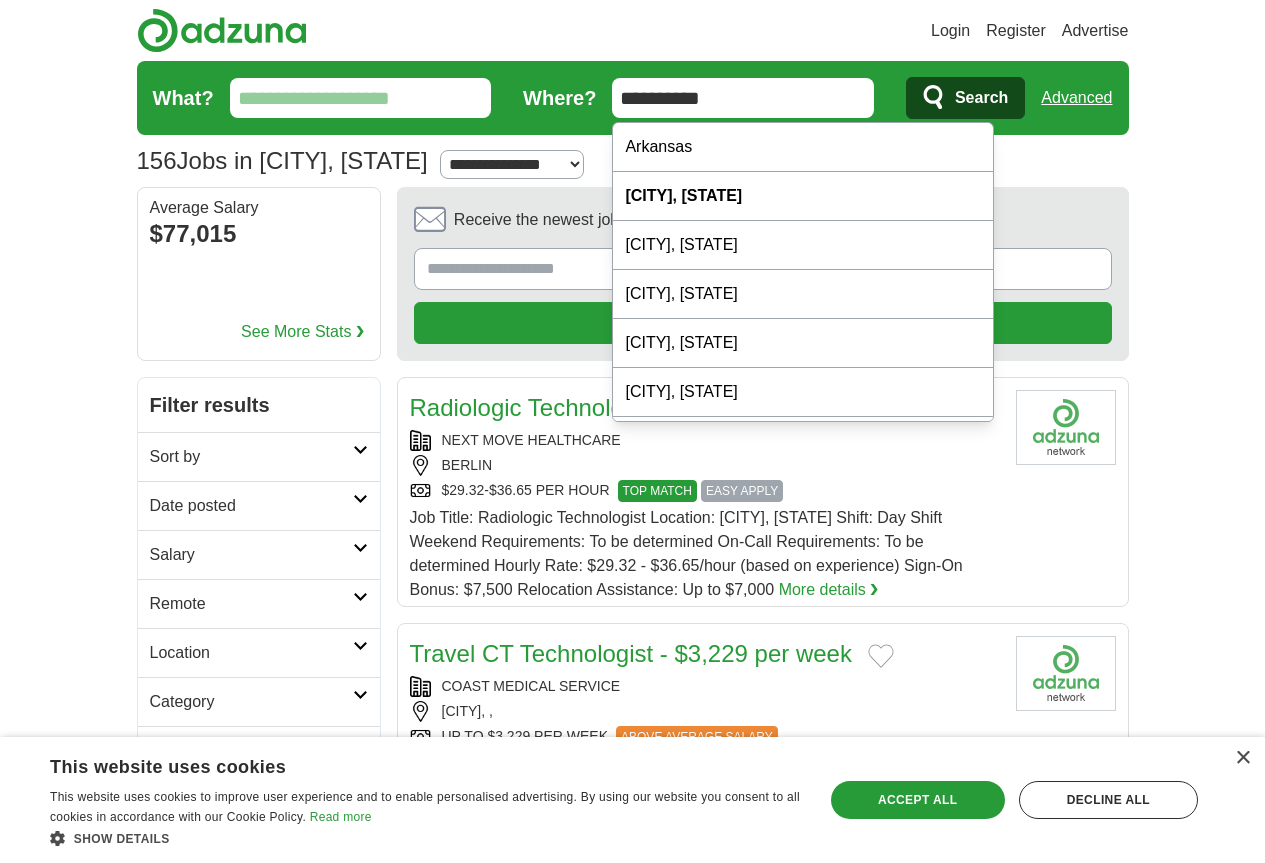 click on "**********" at bounding box center [743, 98] 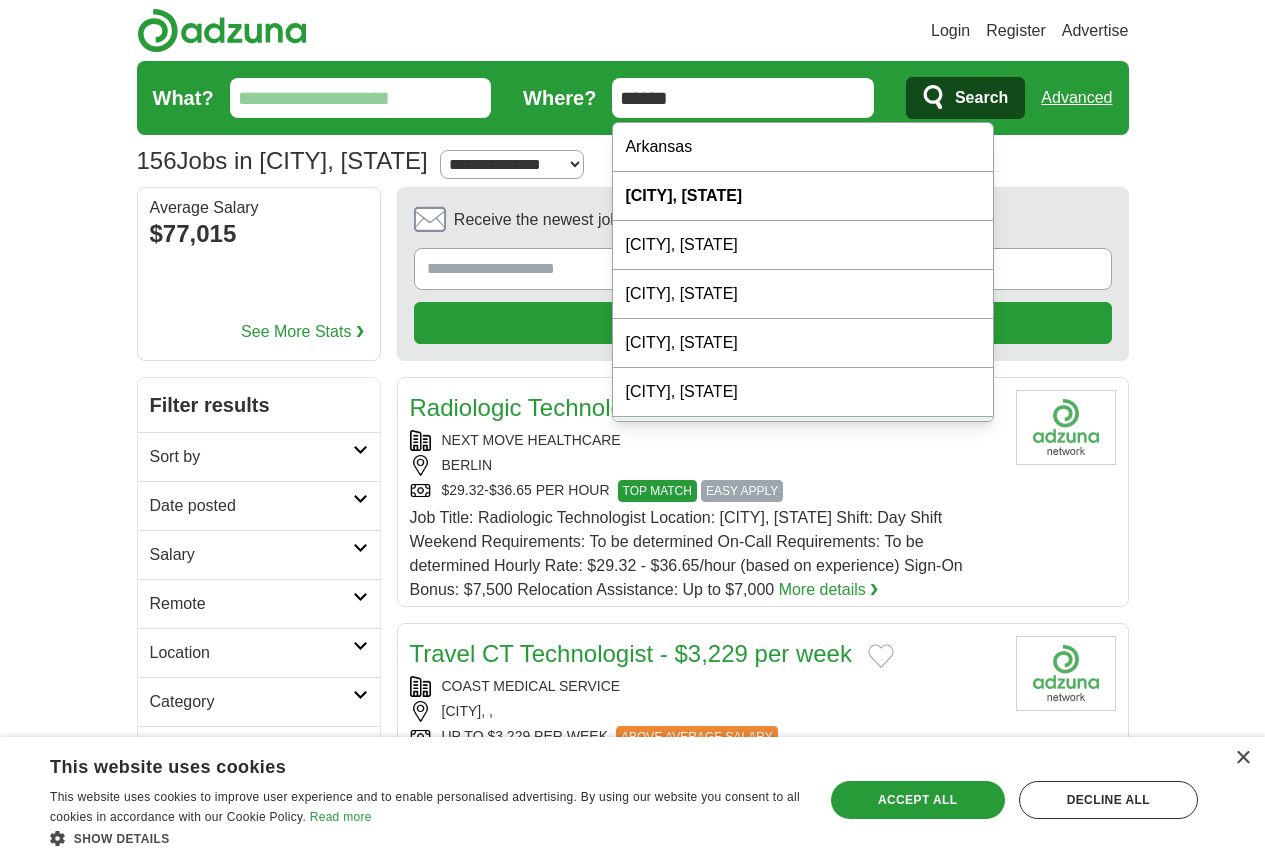 scroll, scrollTop: 200, scrollLeft: 0, axis: vertical 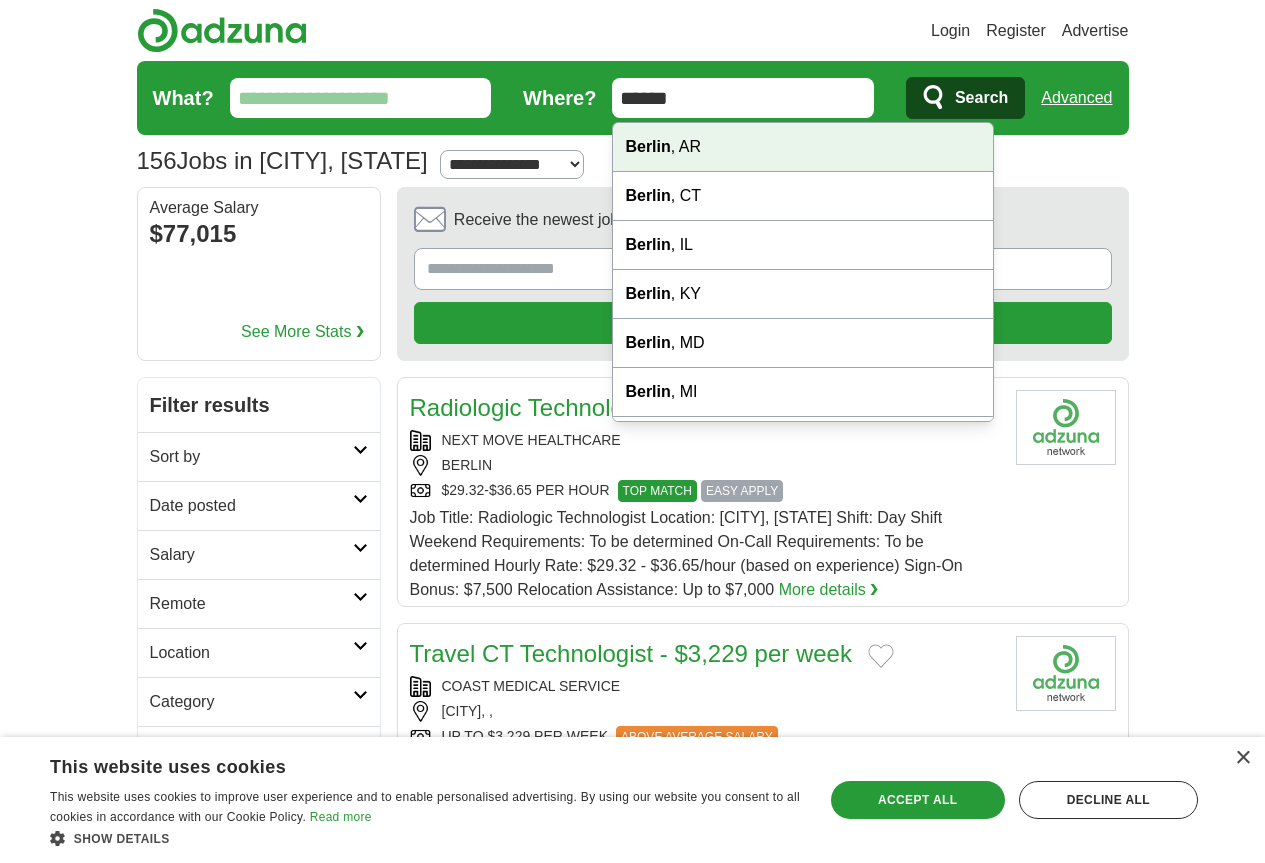 click on "Berlin , AR" at bounding box center (803, 147) 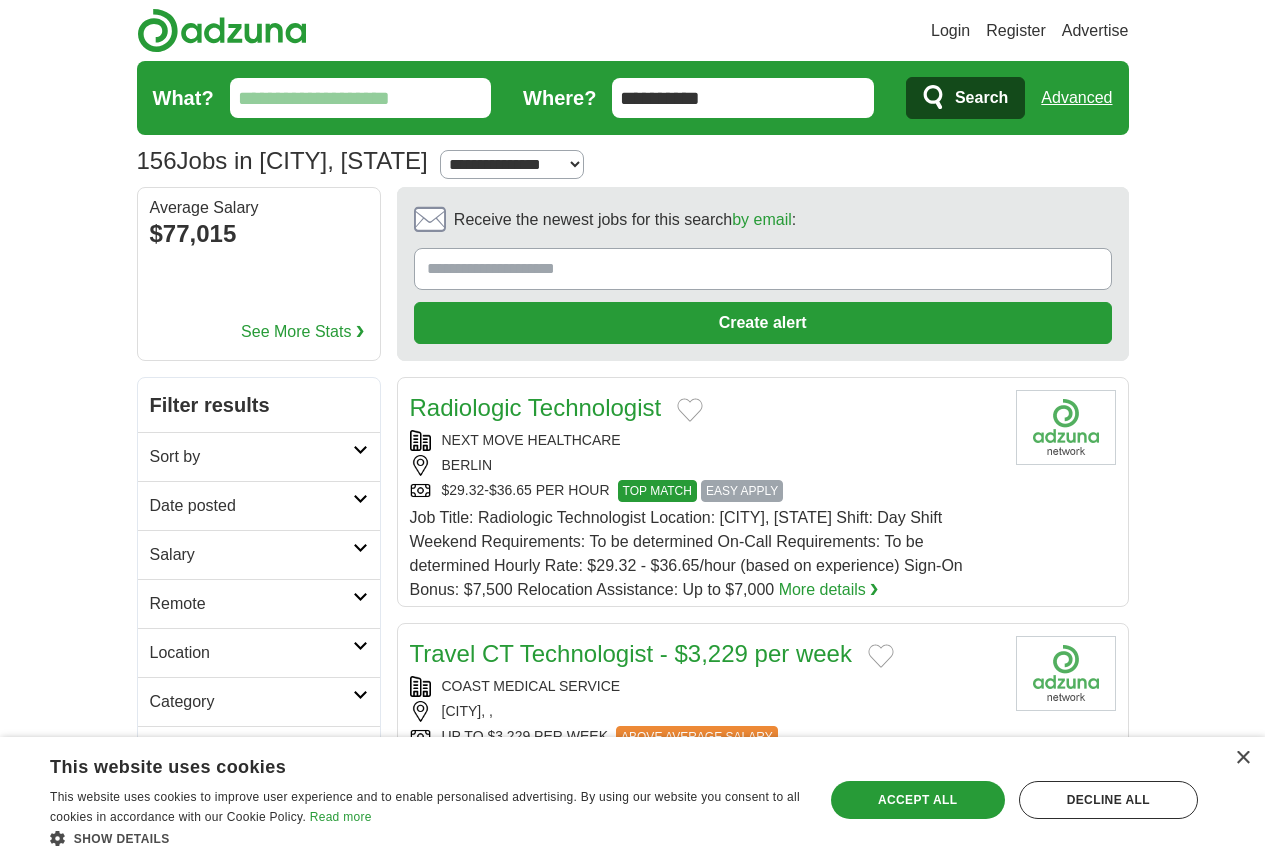 click on "**********" at bounding box center (633, 161) 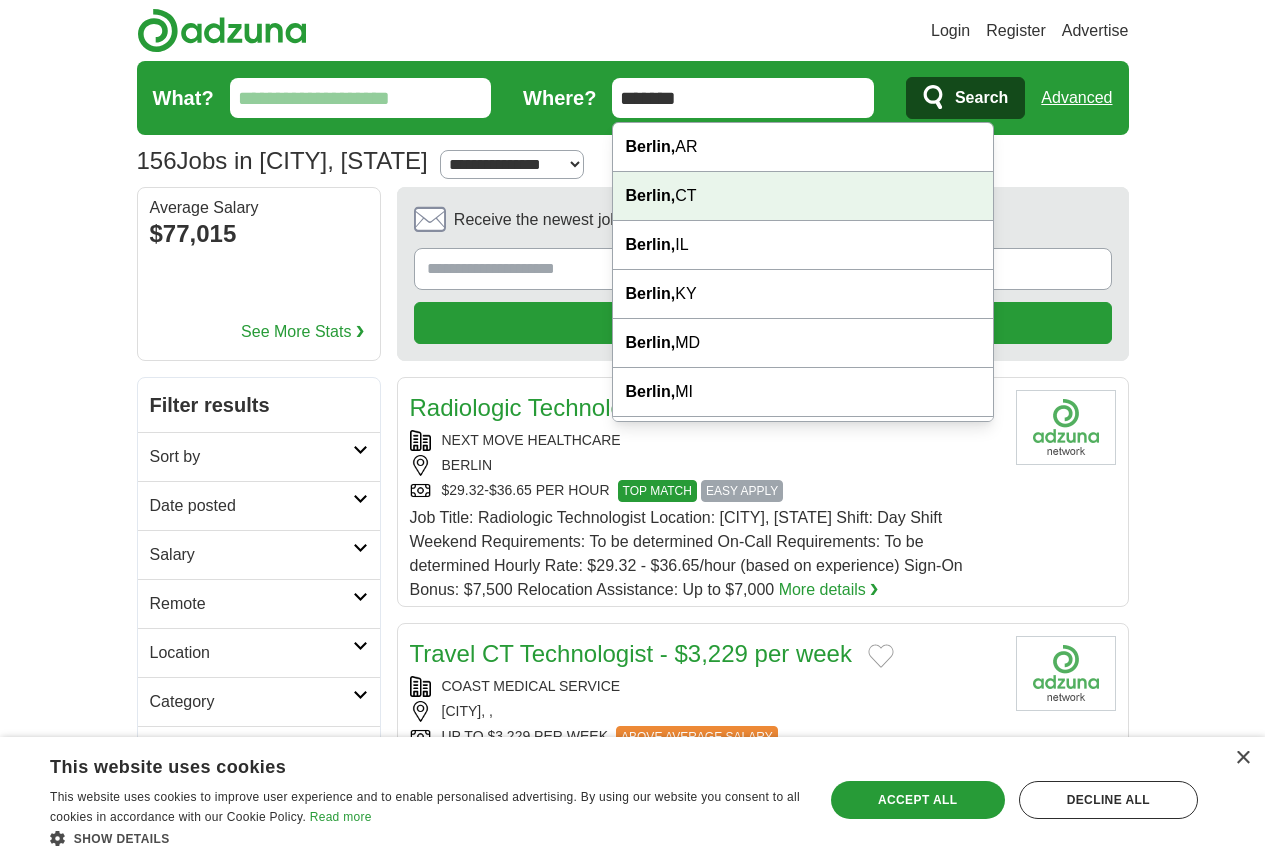 click on "Berlin,  CT" at bounding box center (803, 196) 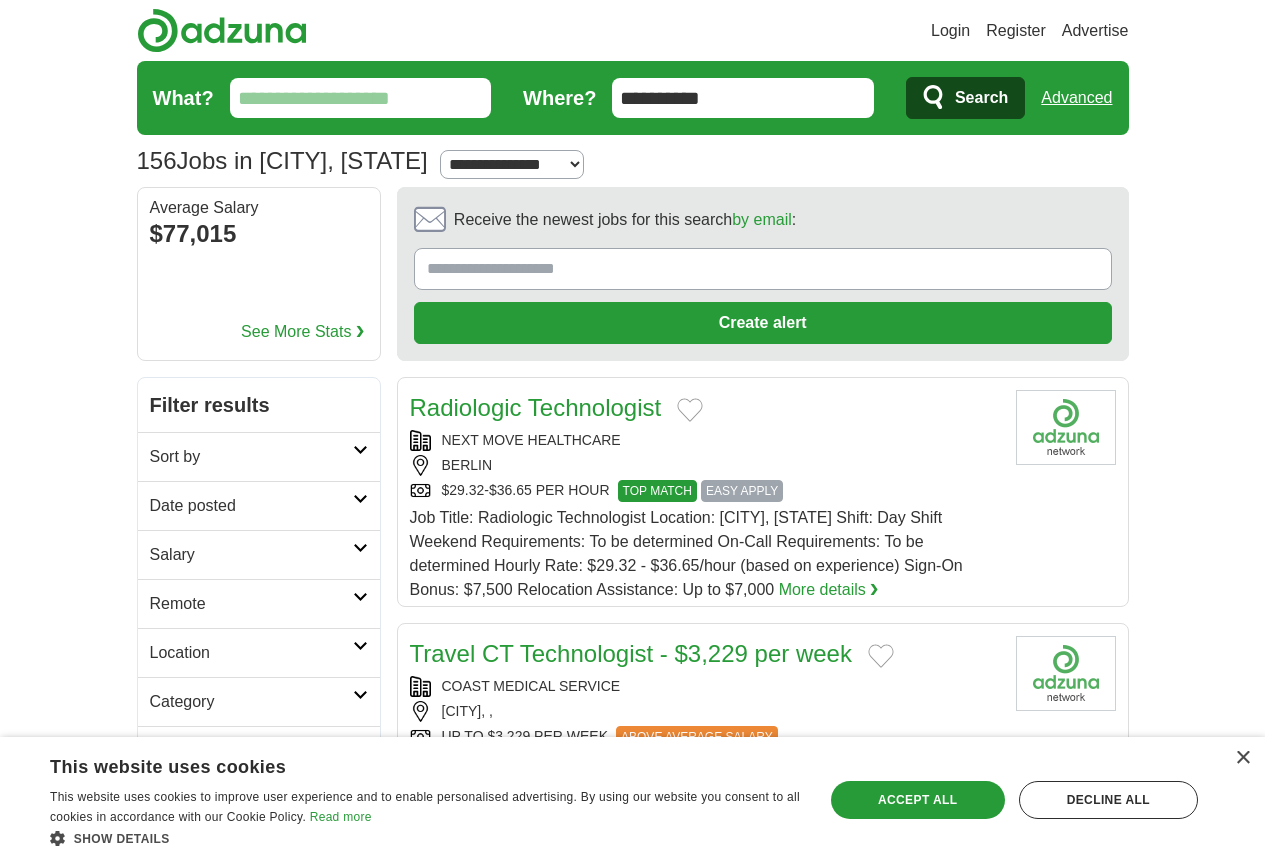 click on "Search" at bounding box center [981, 98] 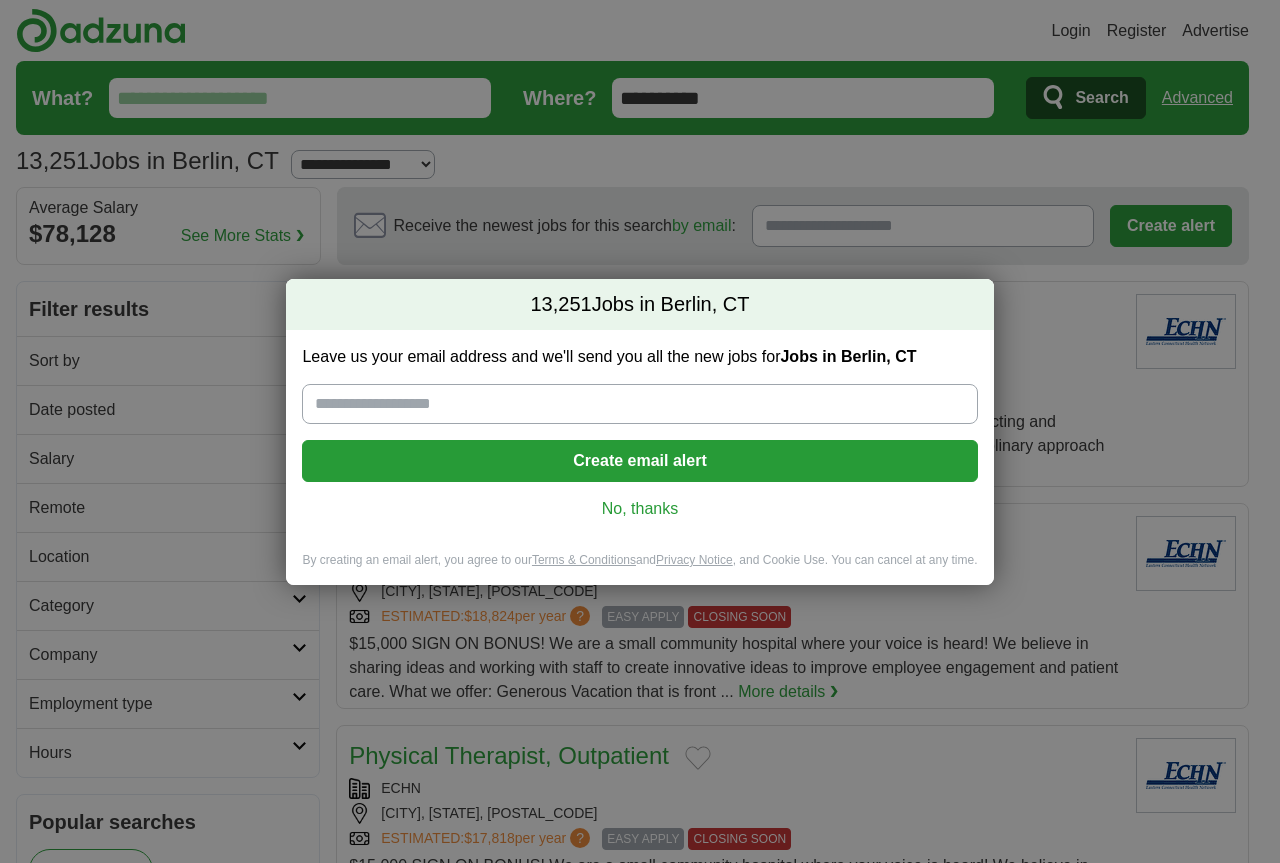 scroll, scrollTop: 0, scrollLeft: 0, axis: both 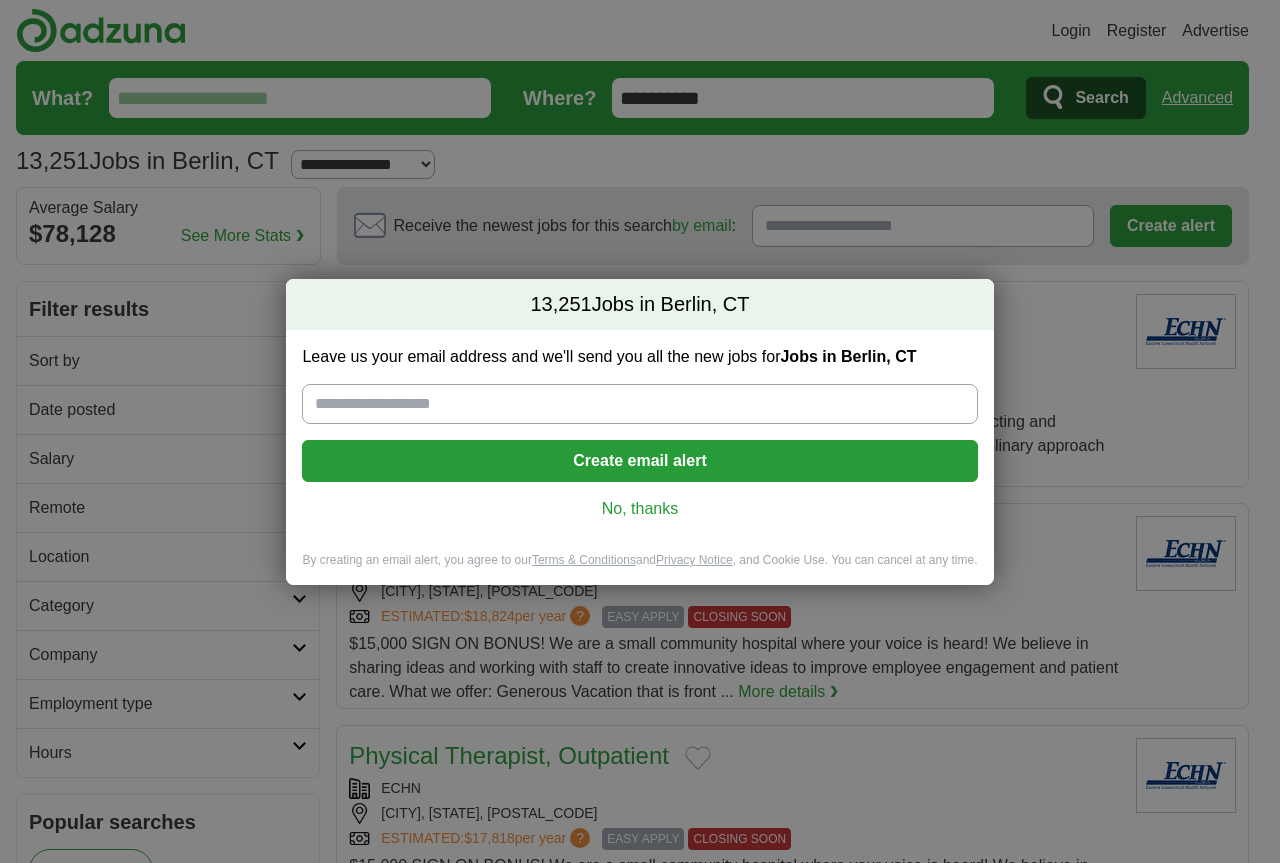 click on "Leave us your email address and we'll send you all the new jobs for Jobs in [CITY], [STATE]
Create email alert
No, thanks" at bounding box center (639, 441) 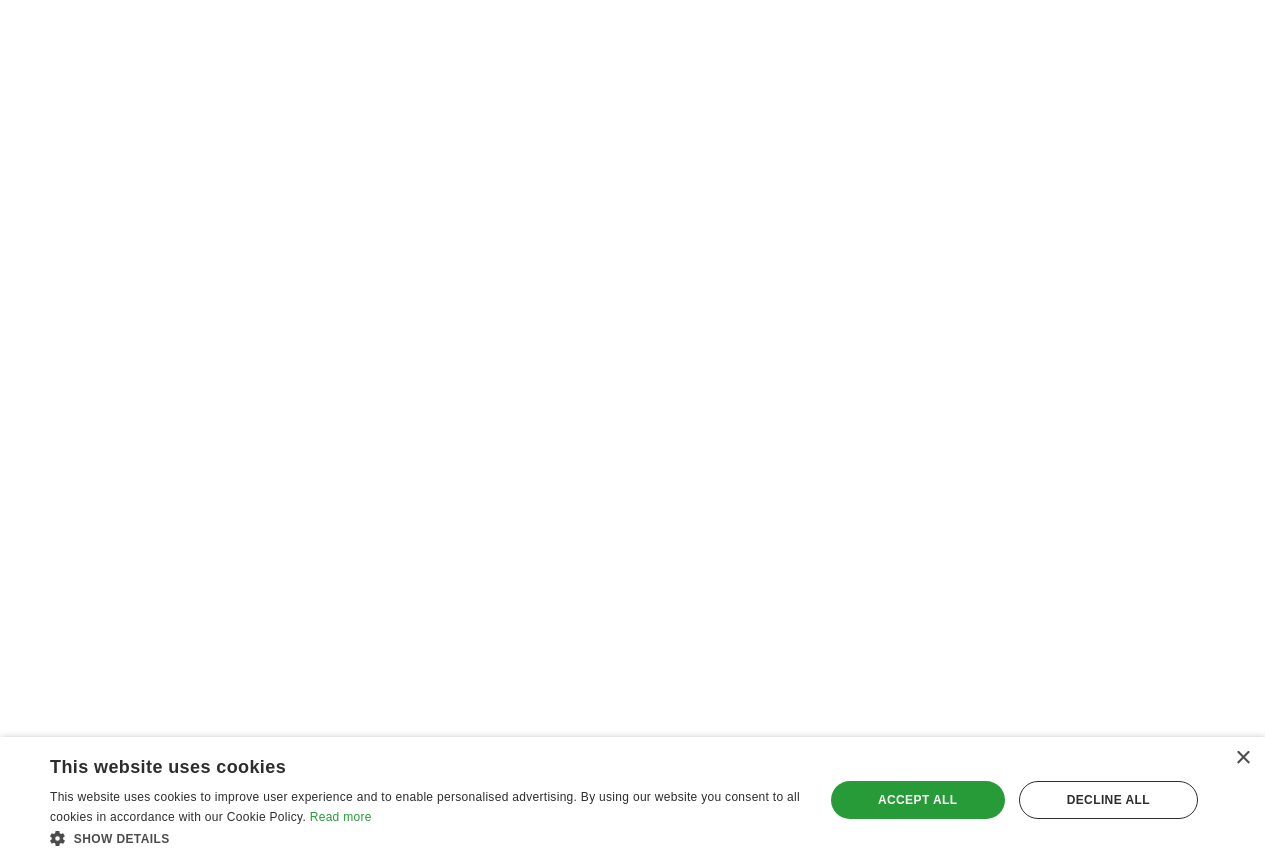 scroll, scrollTop: 3318, scrollLeft: 0, axis: vertical 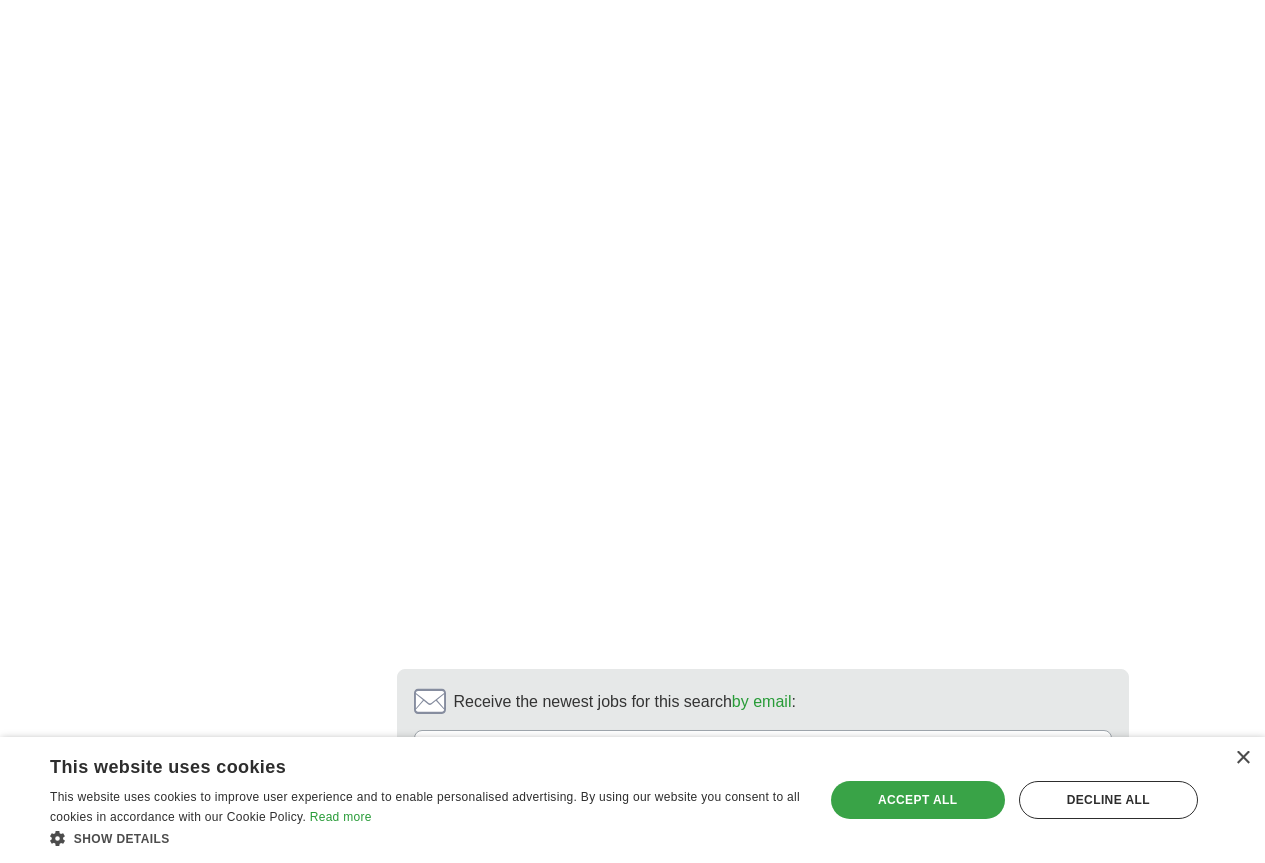 click on "Accept all" at bounding box center [918, 800] 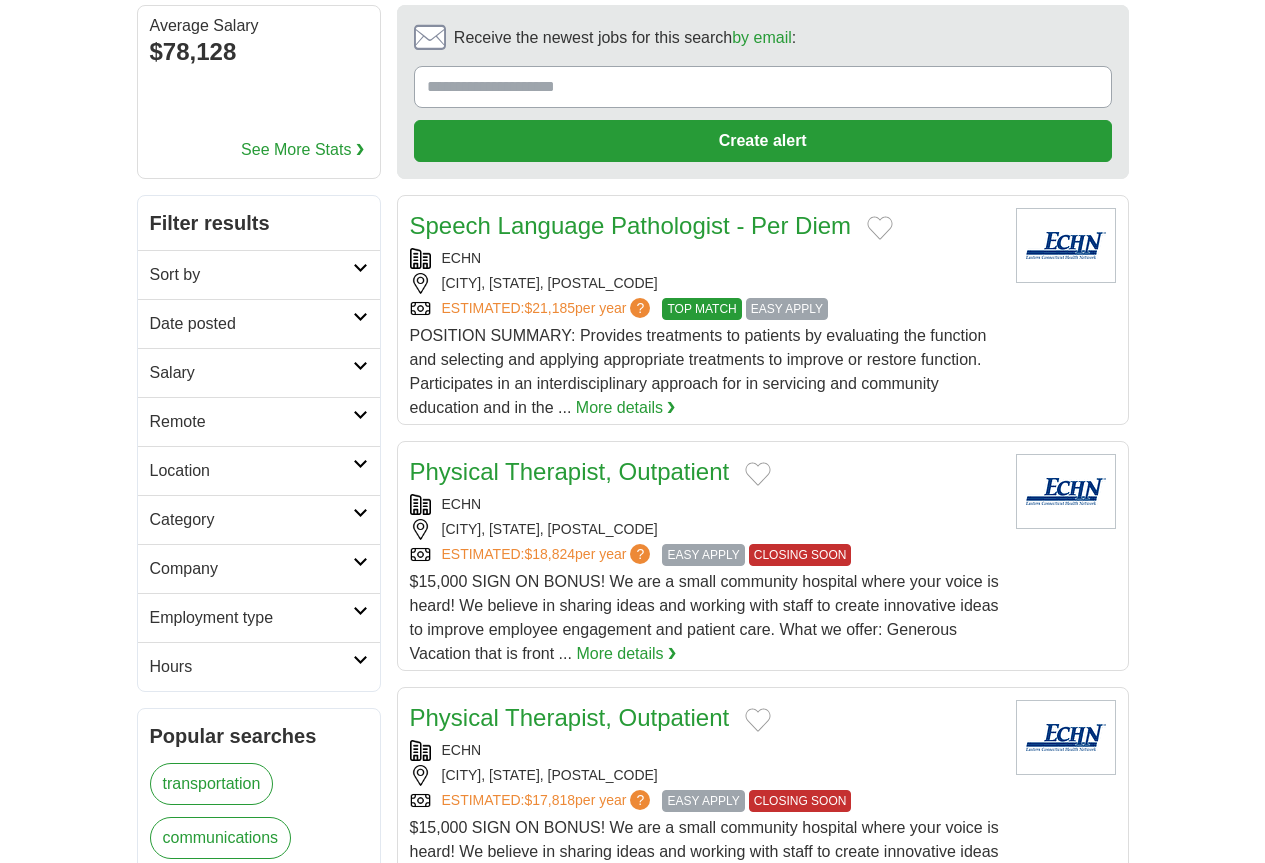 scroll, scrollTop: 0, scrollLeft: 0, axis: both 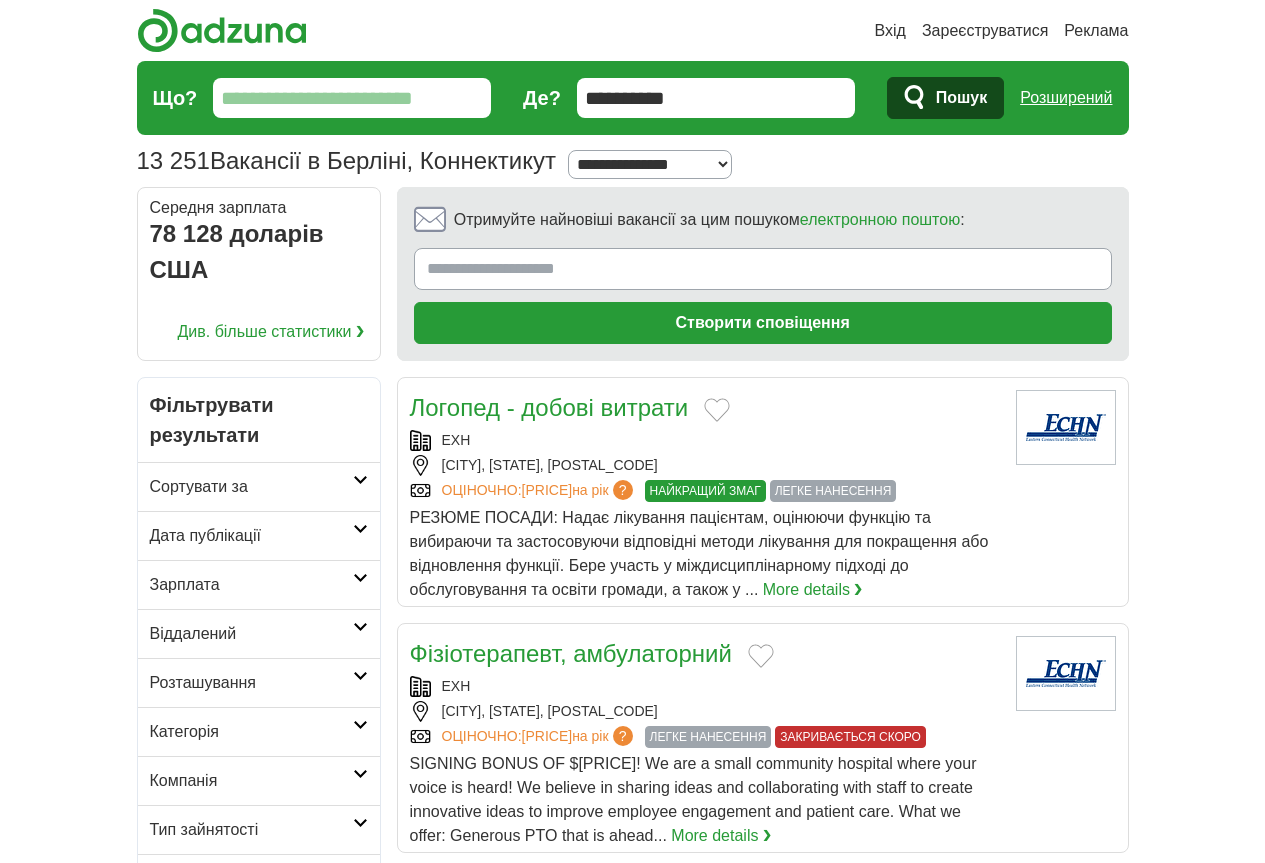 click on "Сортувати за" at bounding box center [251, 487] 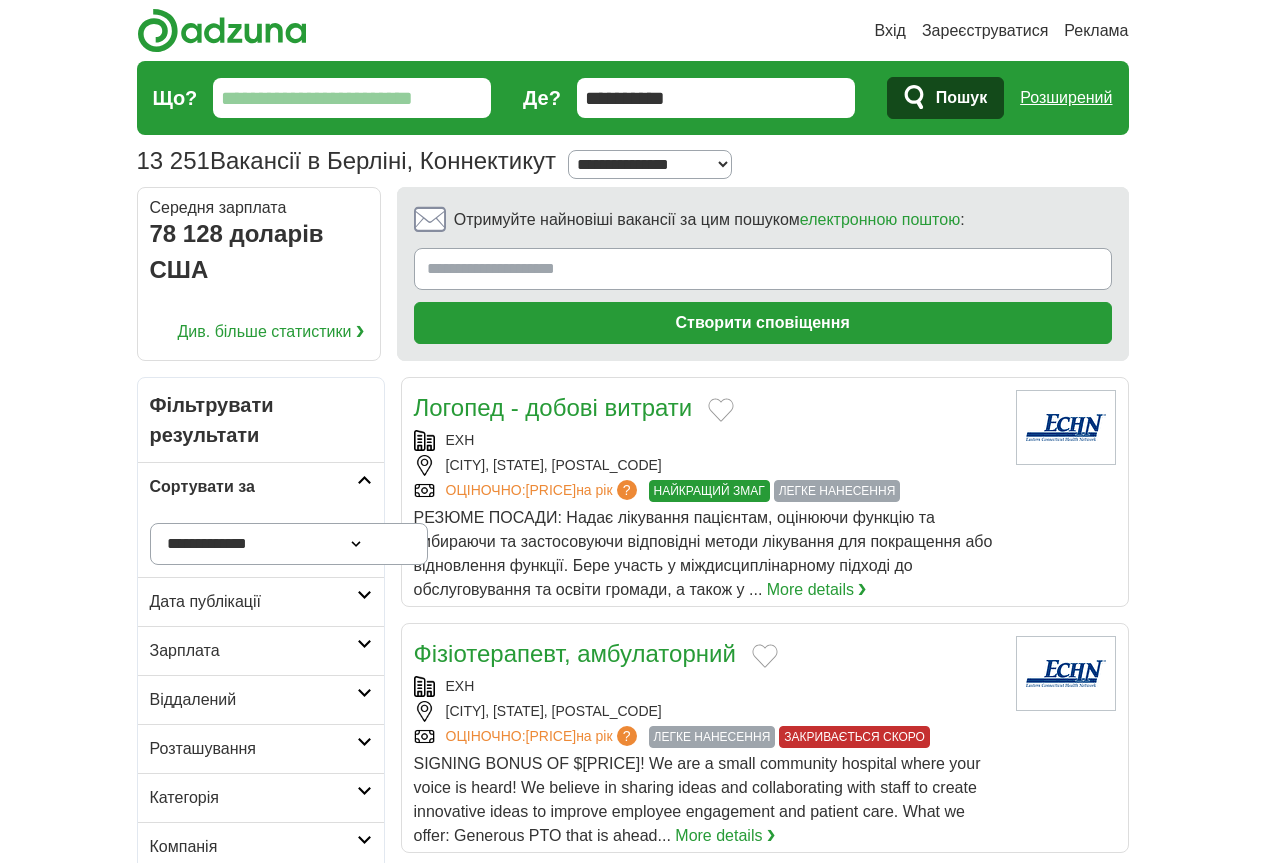 click on "**********" at bounding box center (289, 544) 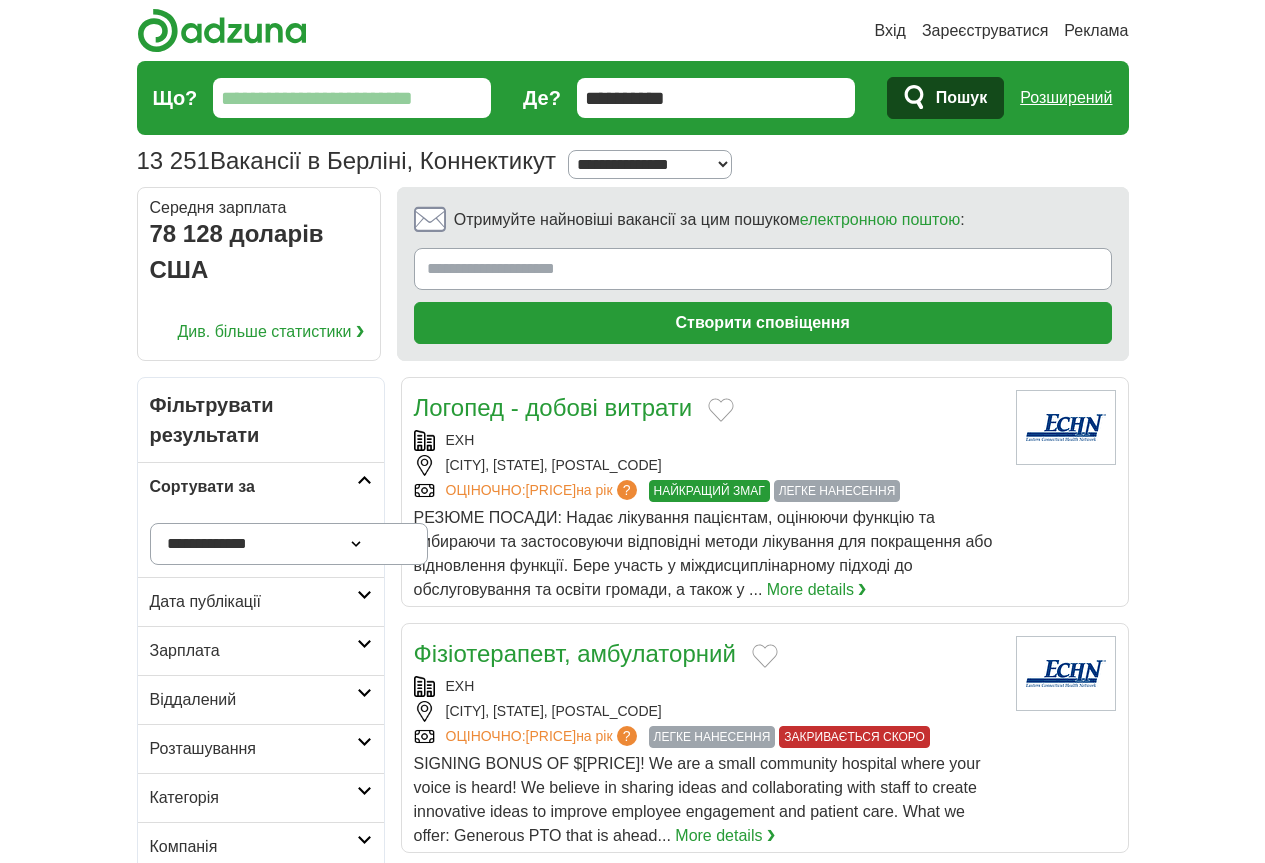 click on "**********" at bounding box center [289, 544] 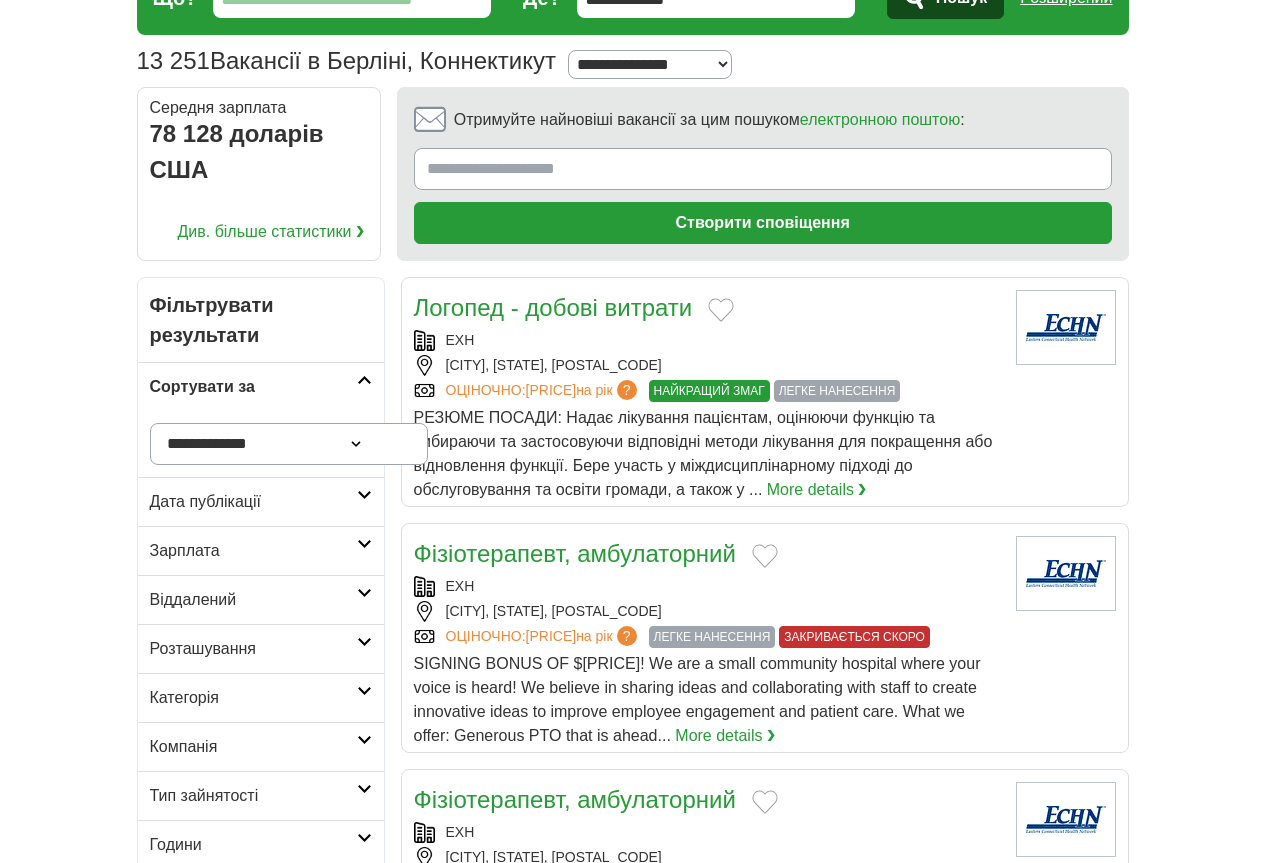 click on "**********" at bounding box center (289, 444) 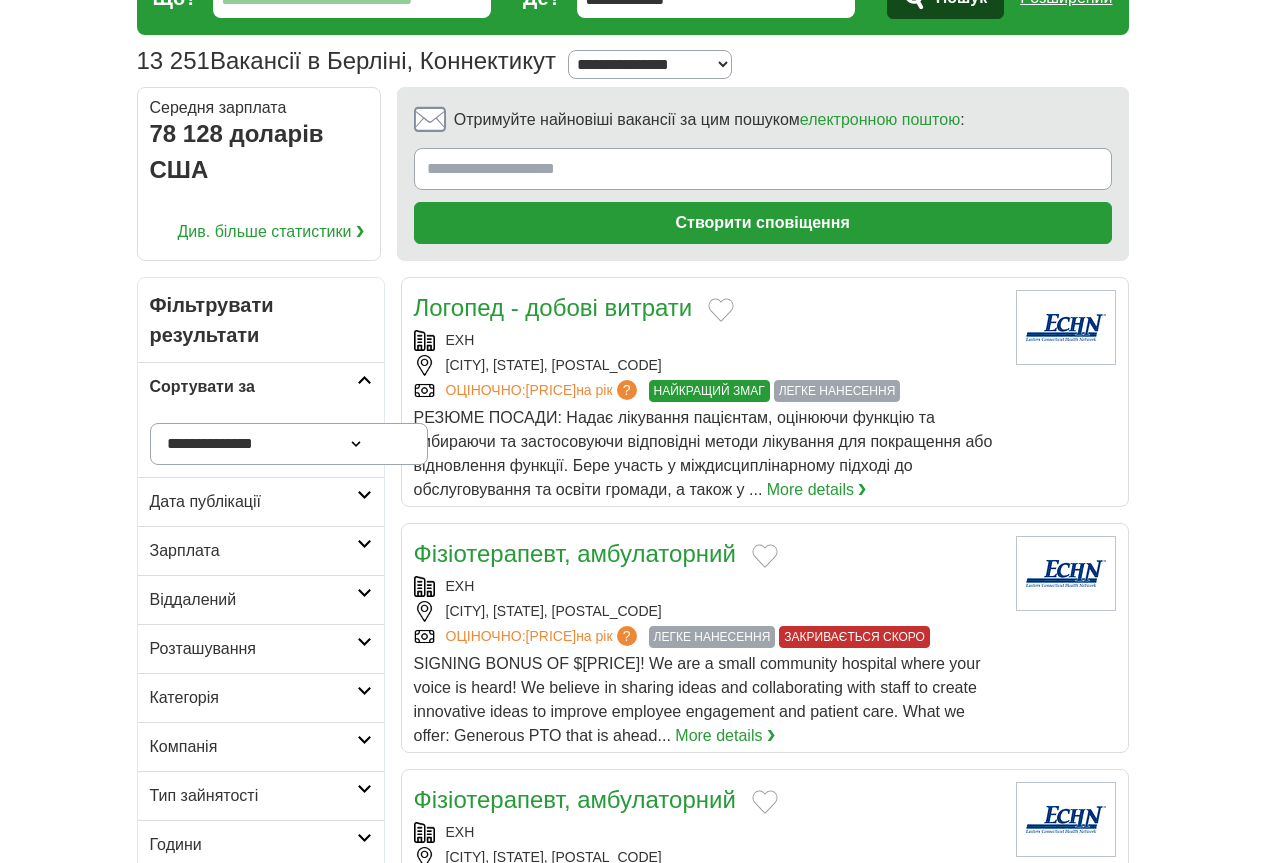 click on "**********" at bounding box center (289, 444) 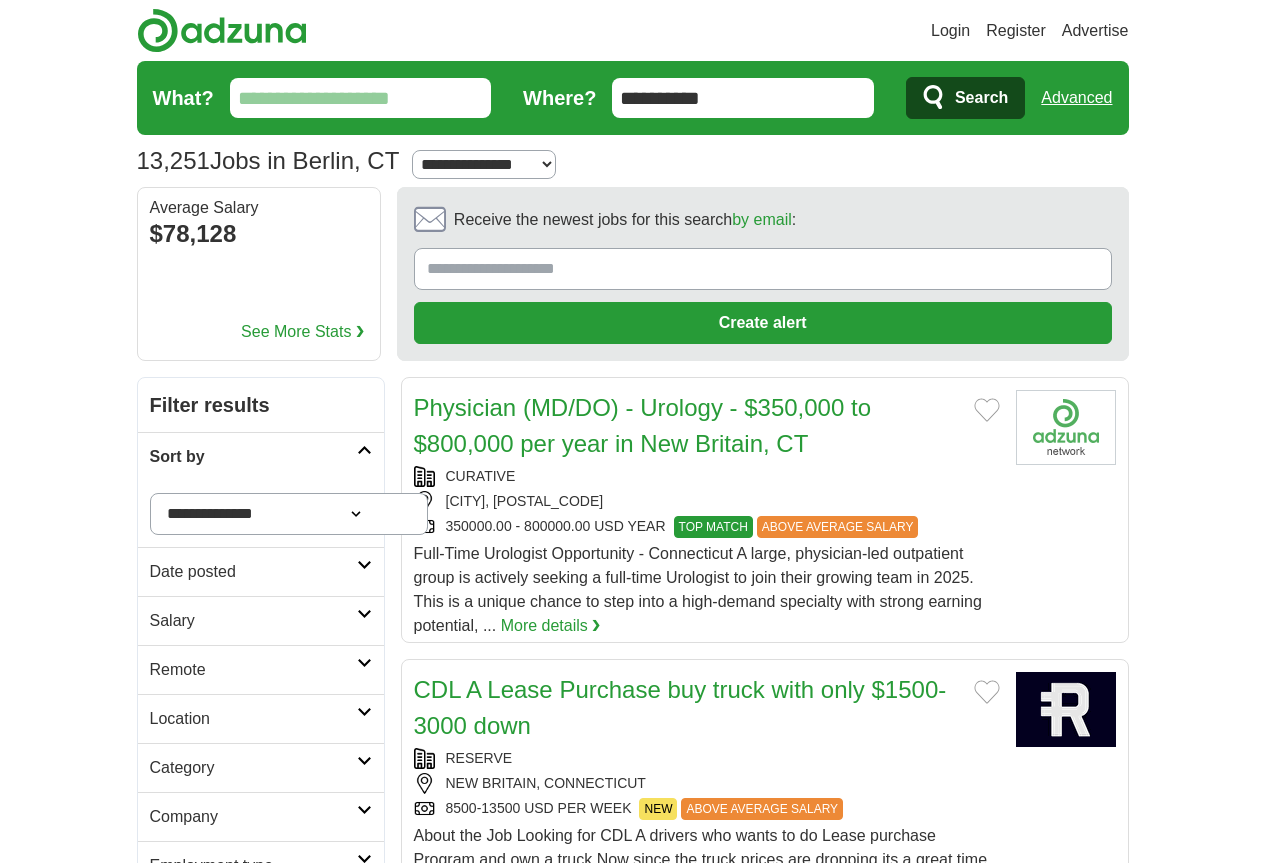 scroll, scrollTop: 0, scrollLeft: 0, axis: both 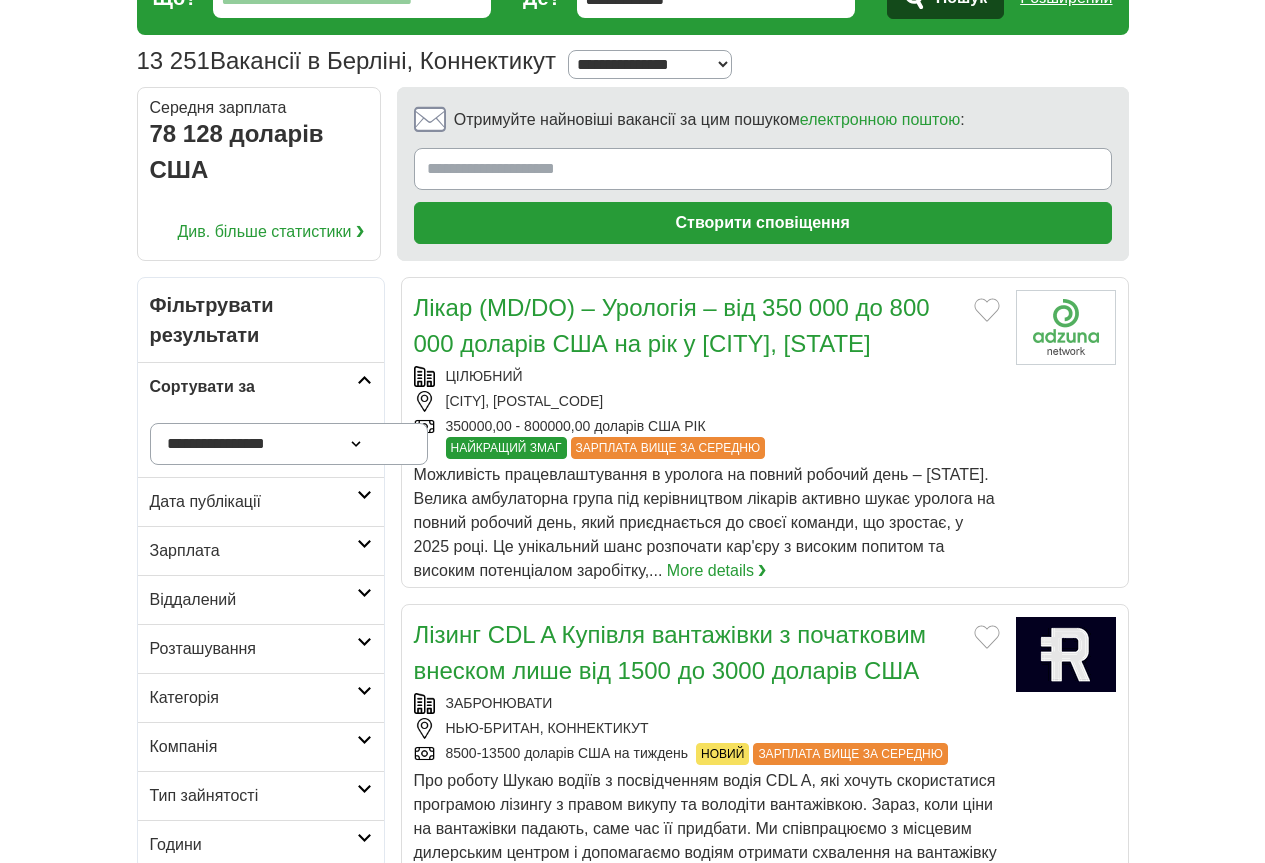 click on "Вхід
Зареєструватися
Реклама
13 251
Вакансії в Берліні, Коннектикут
Зарплата
Зарплата
Виберіть діапазон зарплат
Зарплата від
від 10 000 доларів США
від 20 000 доларів США
від 40 000 доларів США" at bounding box center [633, 1841] 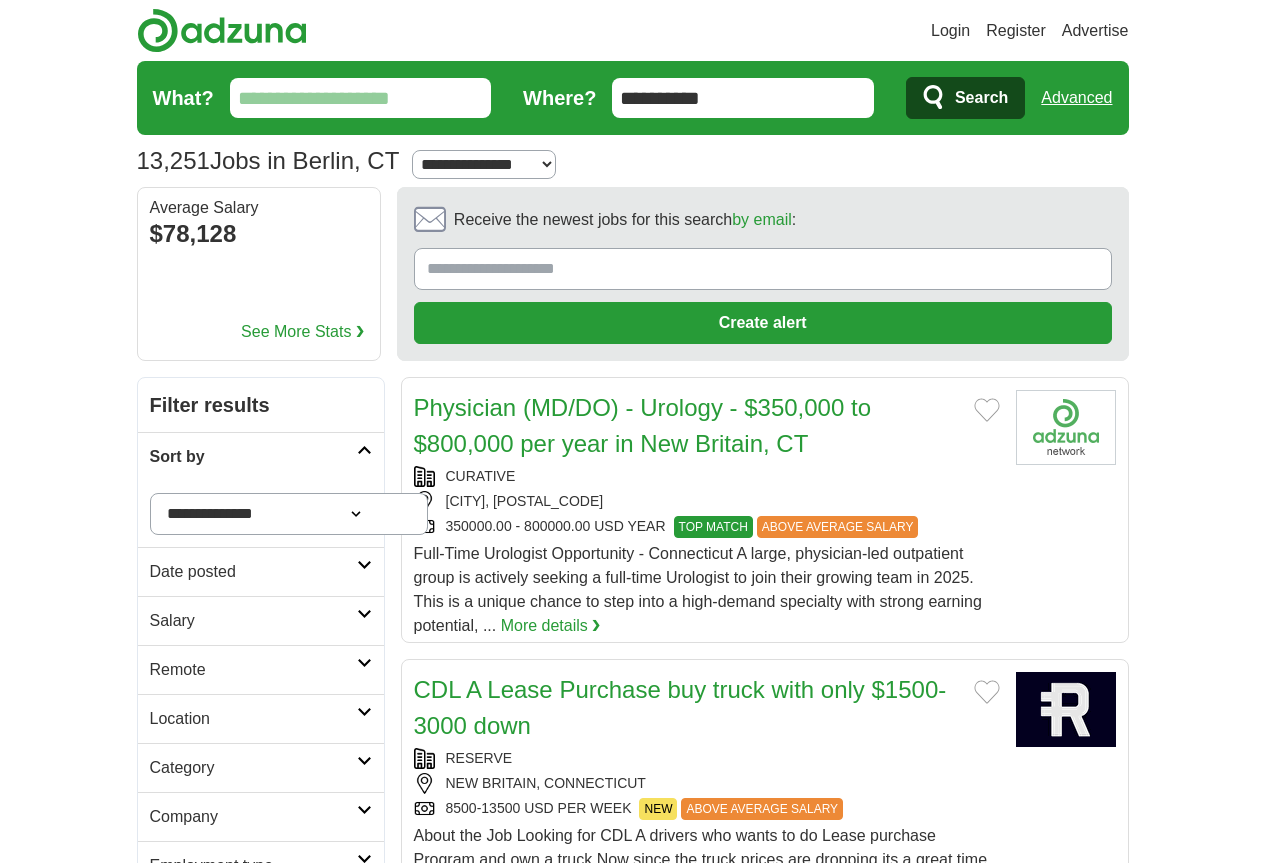 click on "Receive the newest jobs for this search  by email :
Create alert
By creating an alert, you agree to our  T&Cs  and  Privacy Notice , and Cookie Use." at bounding box center (763, 274) 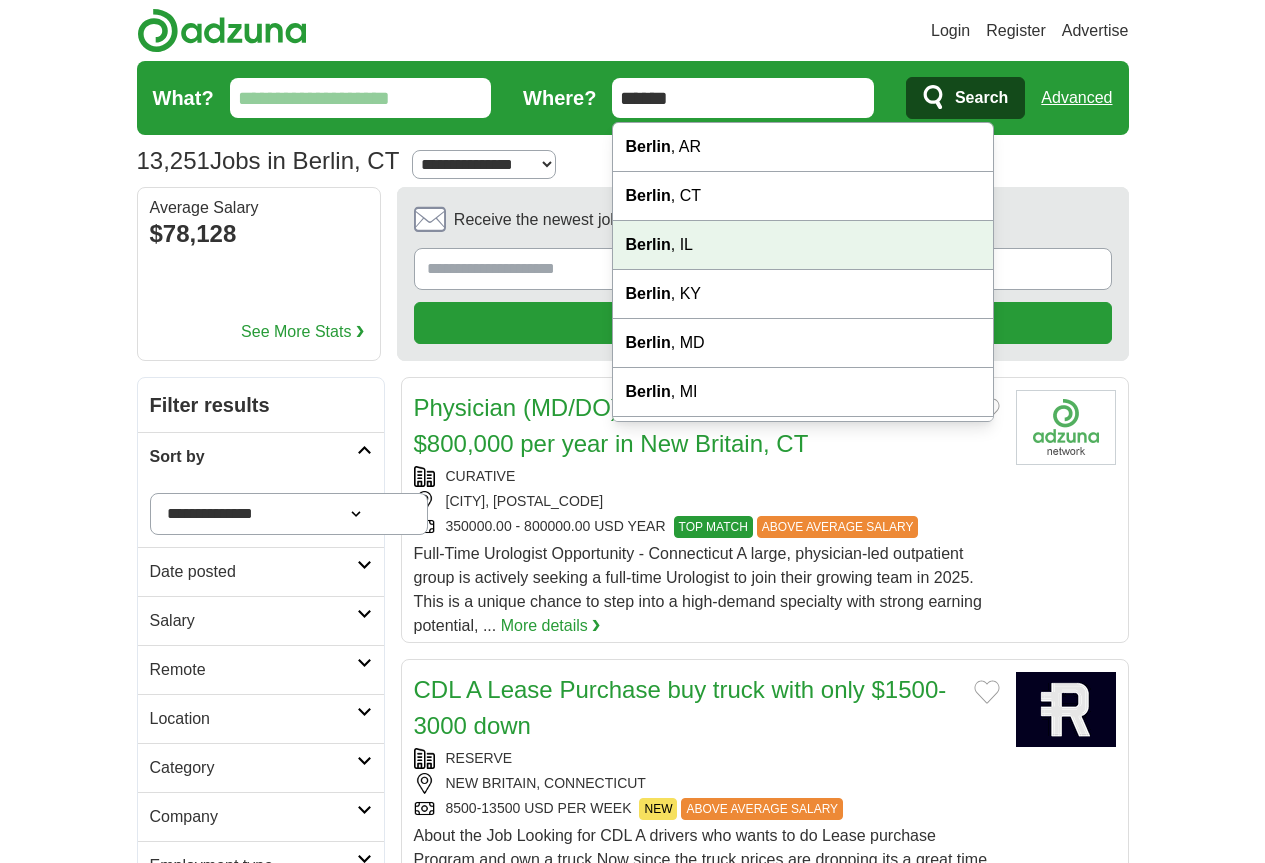 scroll, scrollTop: 192, scrollLeft: 0, axis: vertical 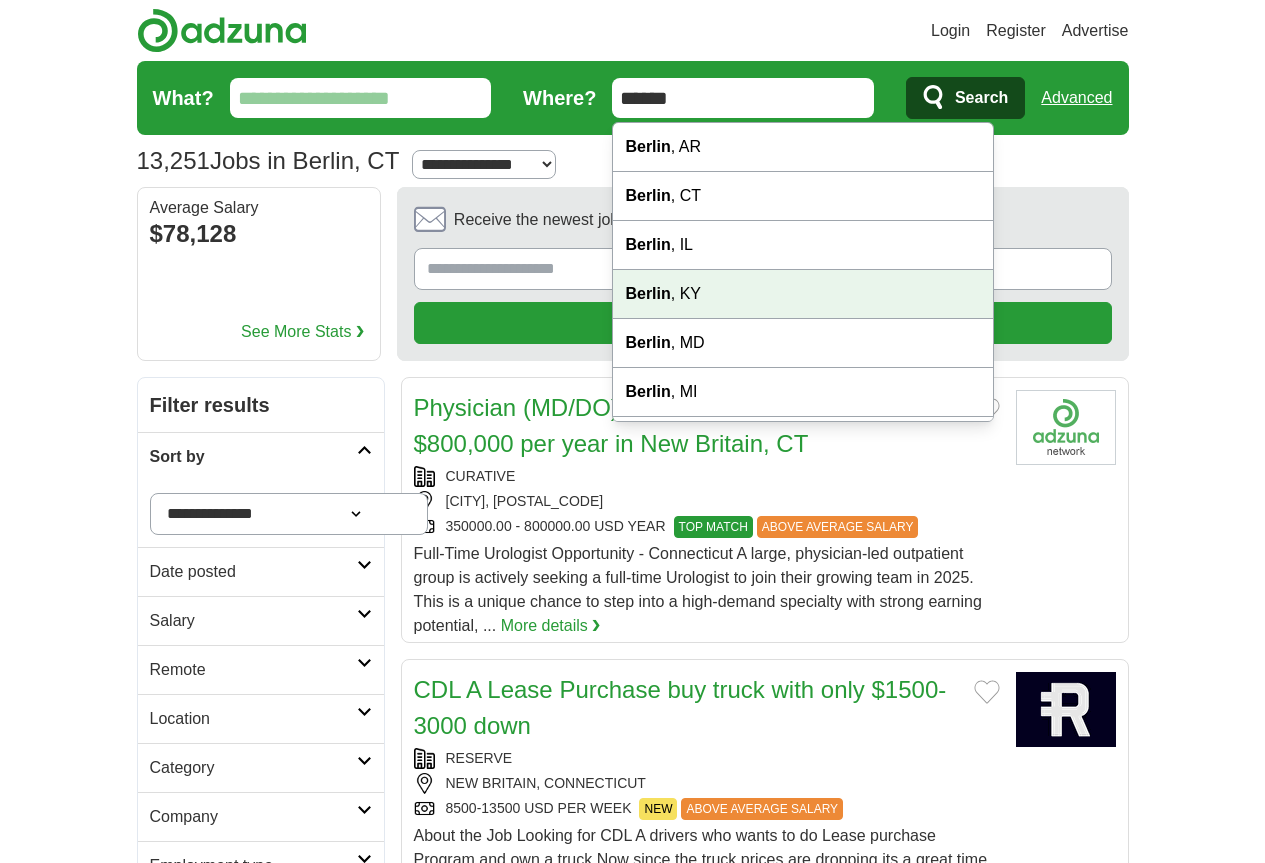 click on "Berlin , KY" at bounding box center [803, 294] 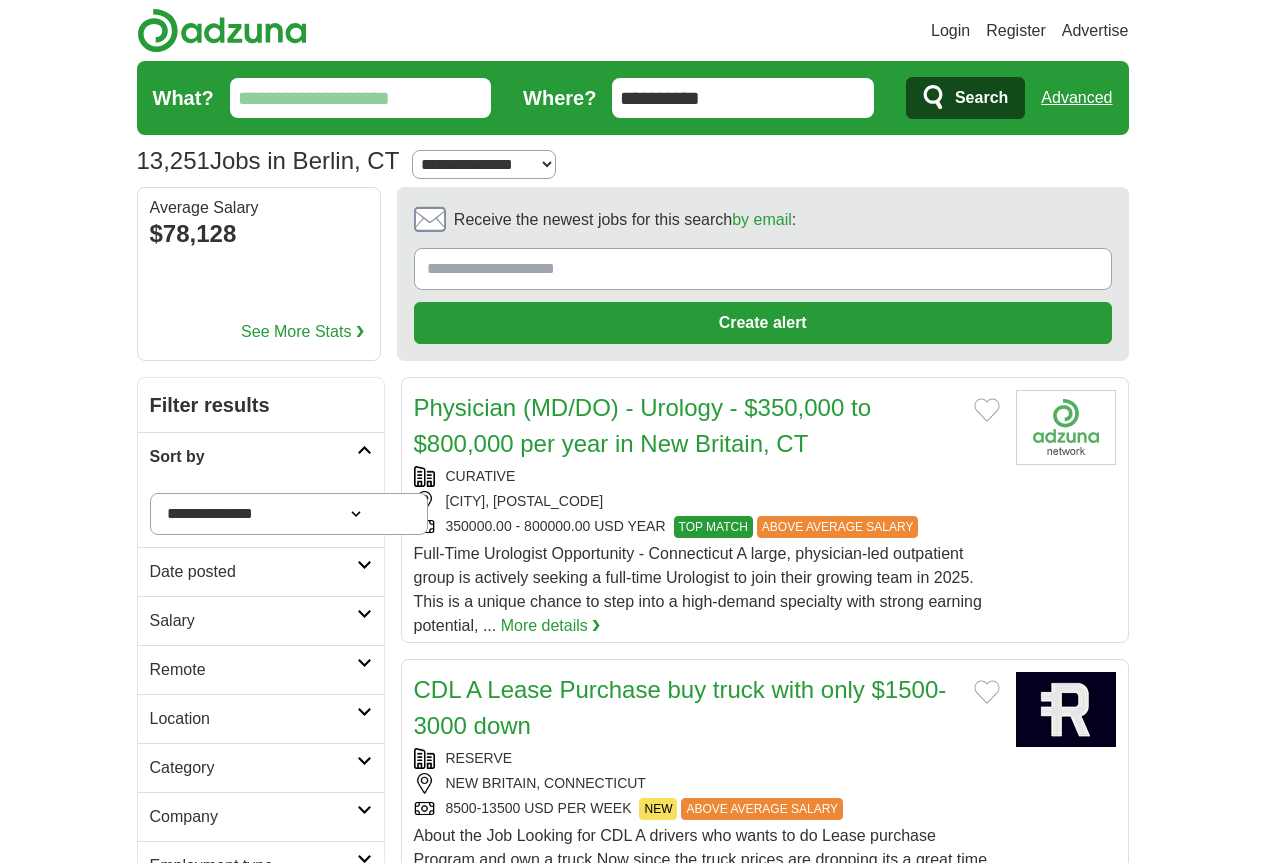 click on "Search" at bounding box center (965, 98) 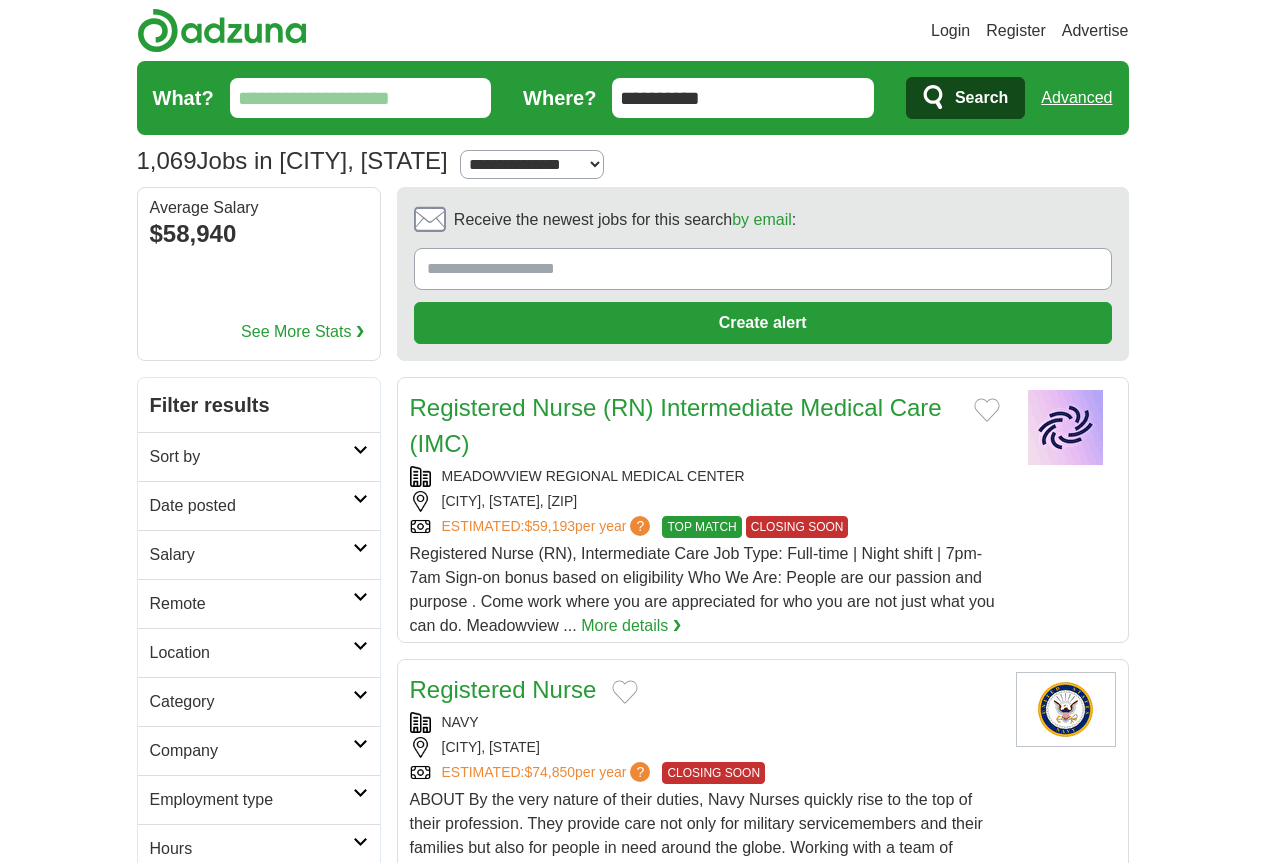scroll, scrollTop: 0, scrollLeft: 0, axis: both 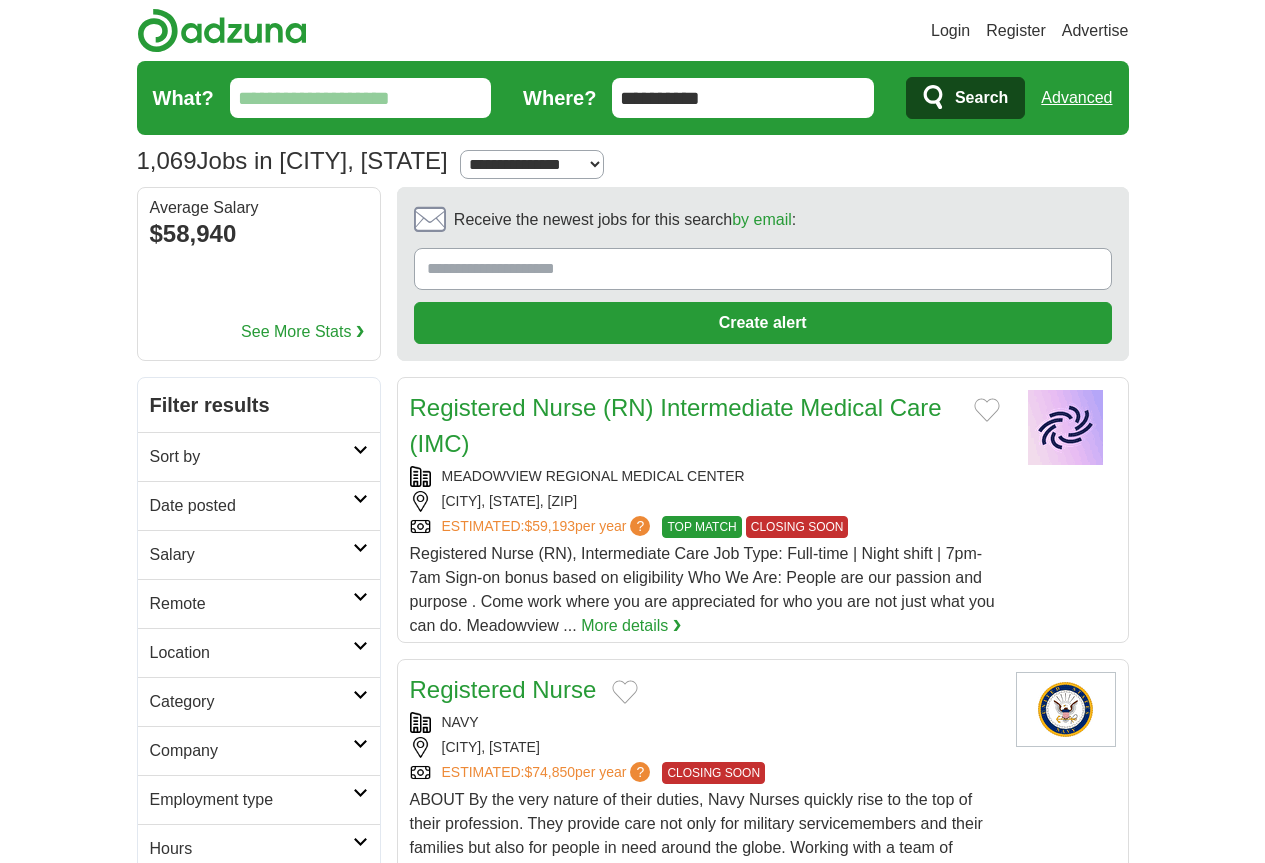 click on "**********" at bounding box center (743, 98) 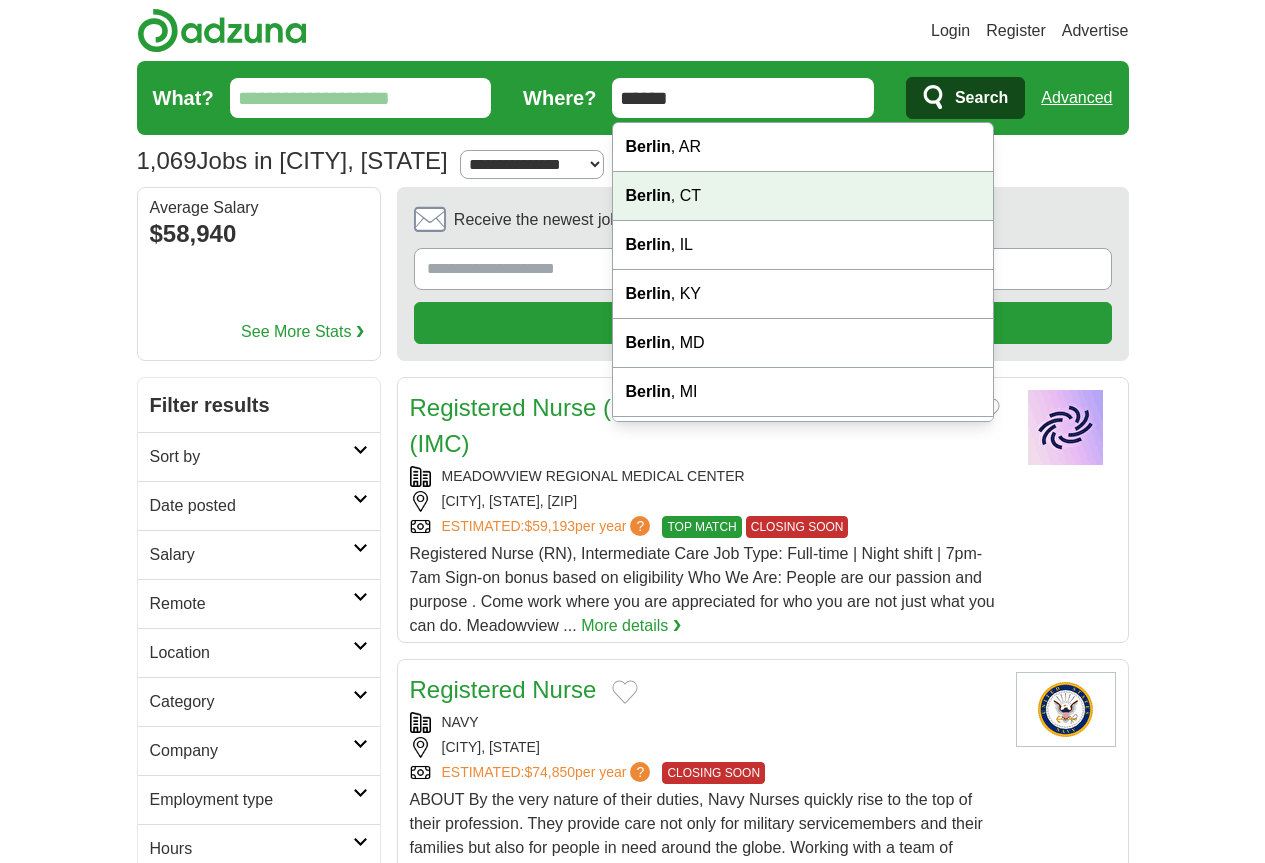 scroll, scrollTop: 100, scrollLeft: 0, axis: vertical 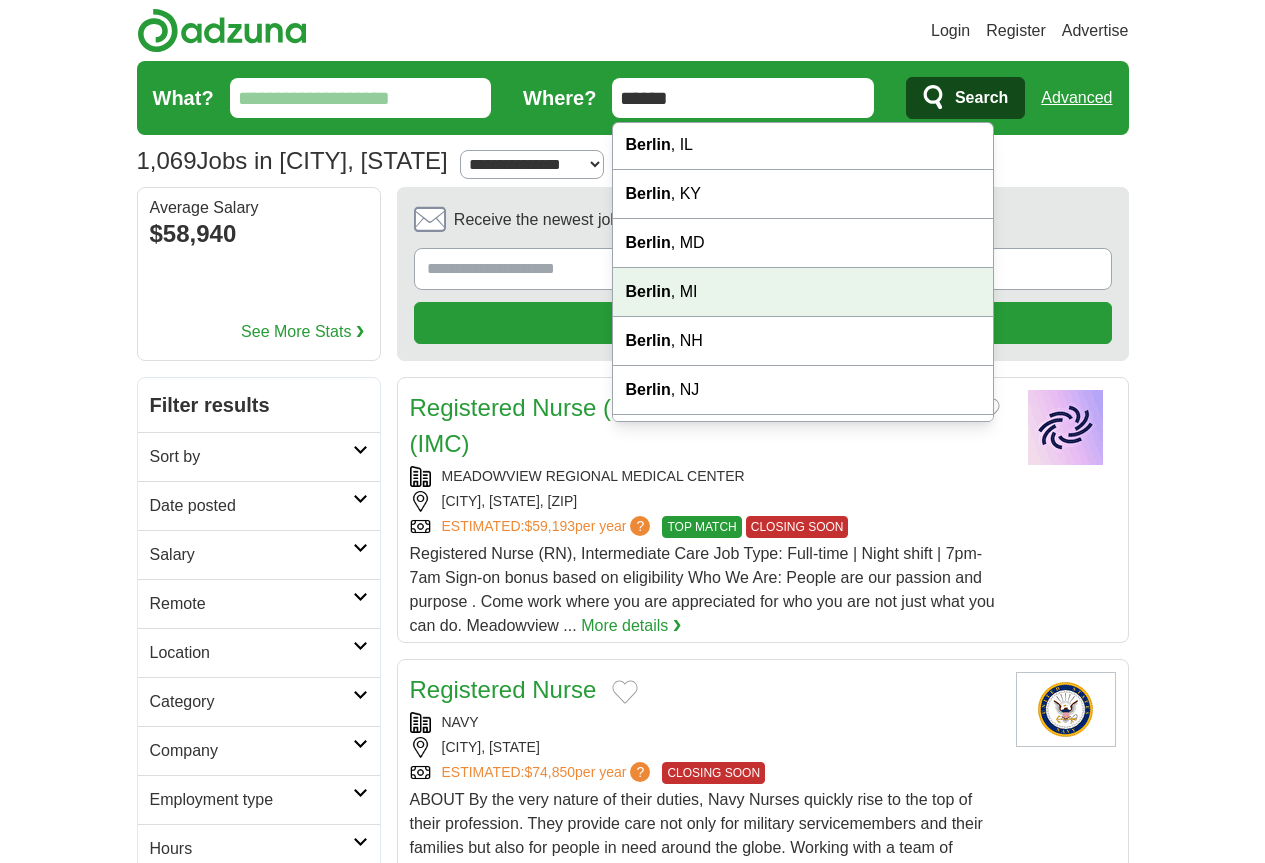 click on "Berlin , MI" at bounding box center (803, 292) 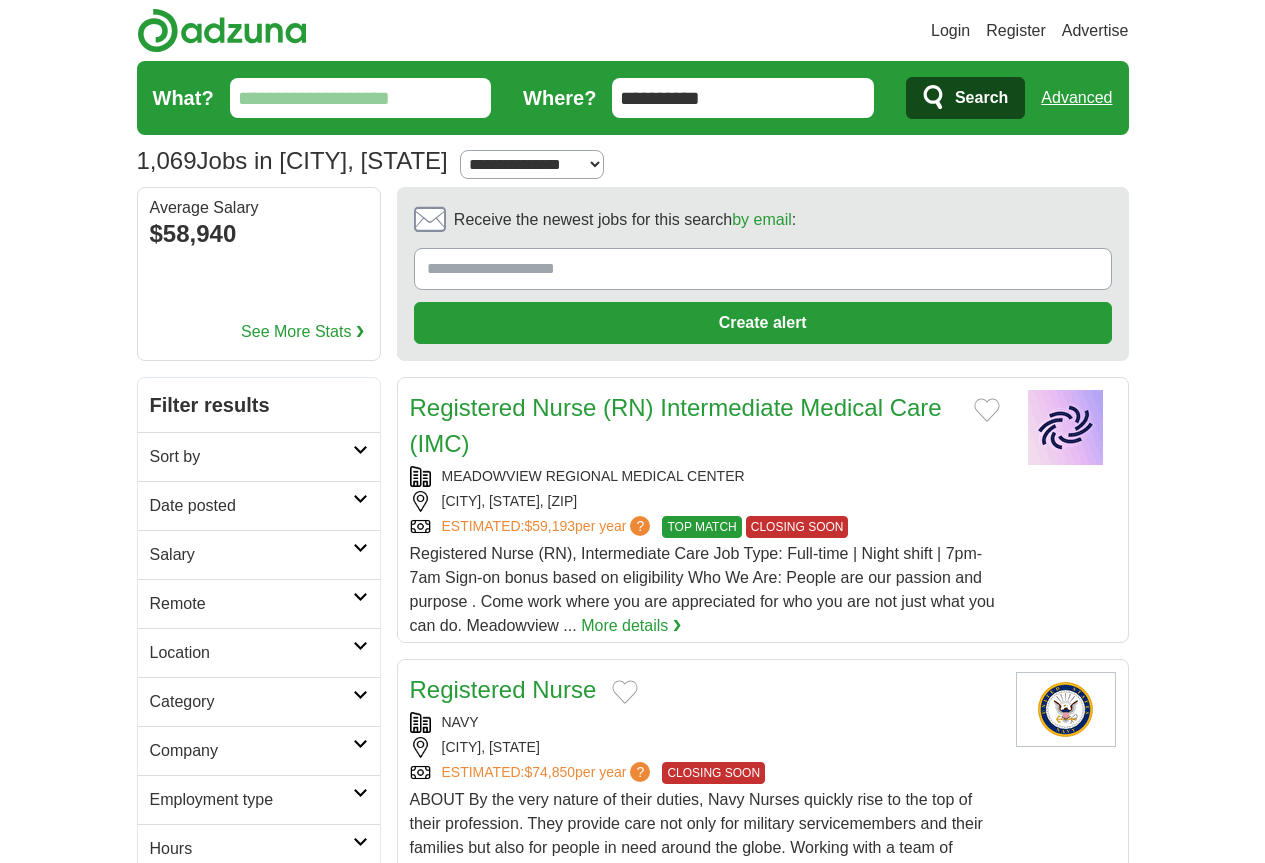 click 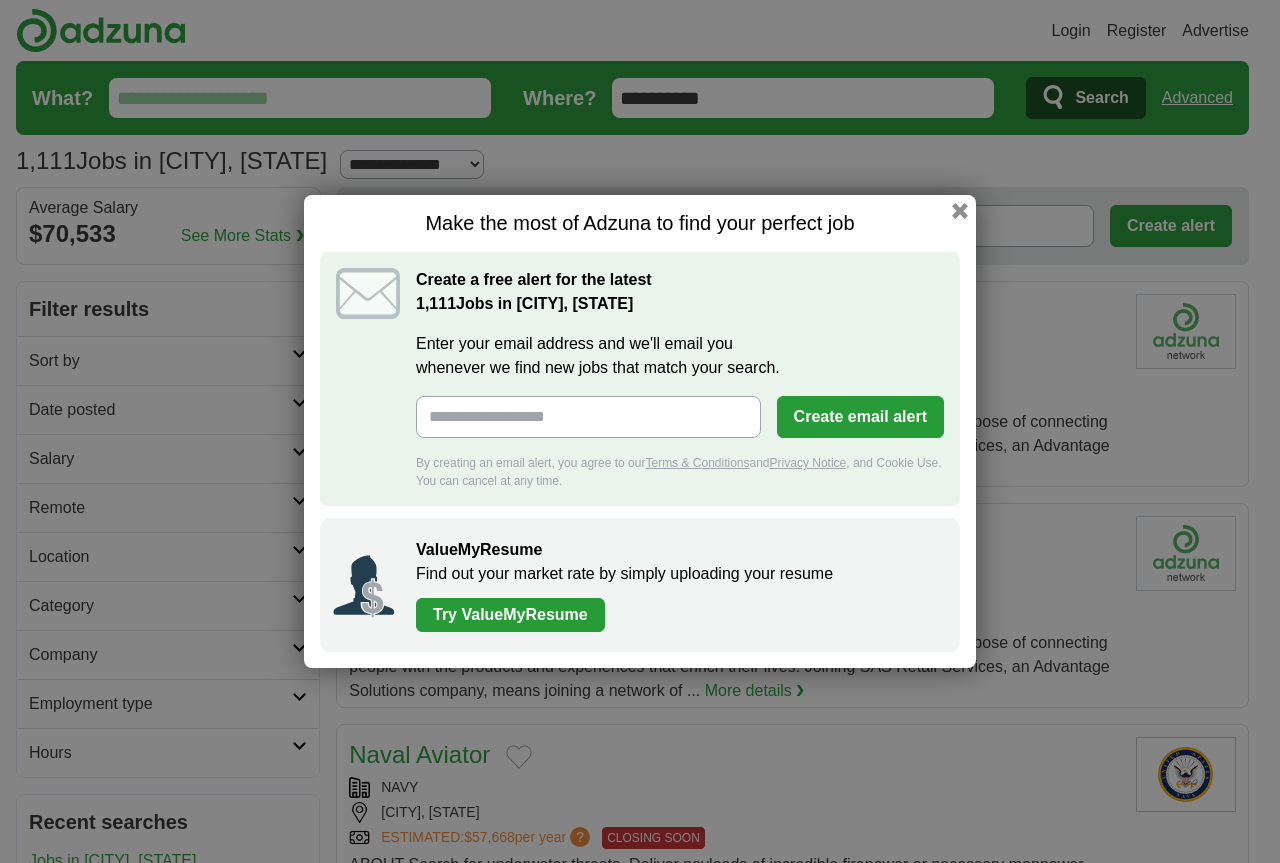 scroll, scrollTop: 0, scrollLeft: 0, axis: both 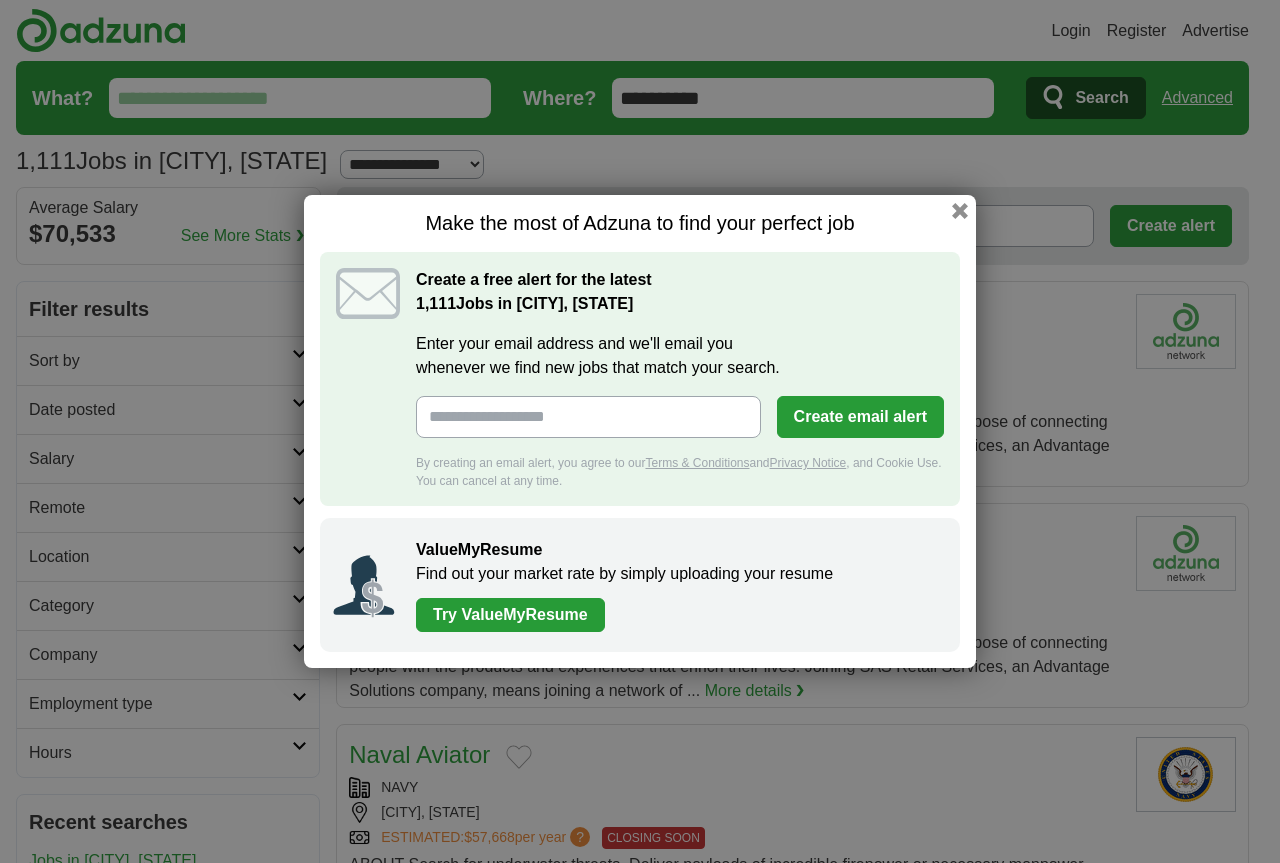 click on "Jobs in [CITY], [STATE]" at bounding box center (640, 431) 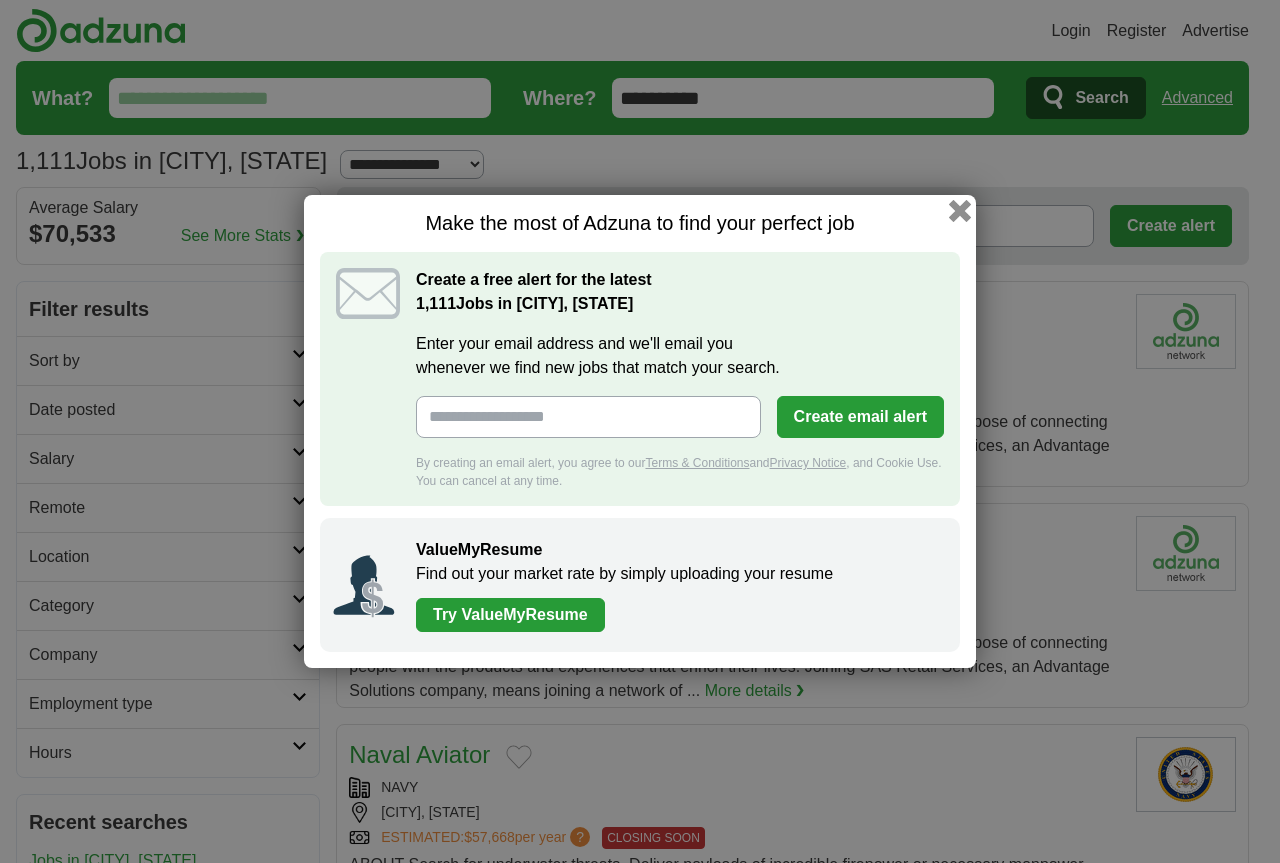click at bounding box center [960, 211] 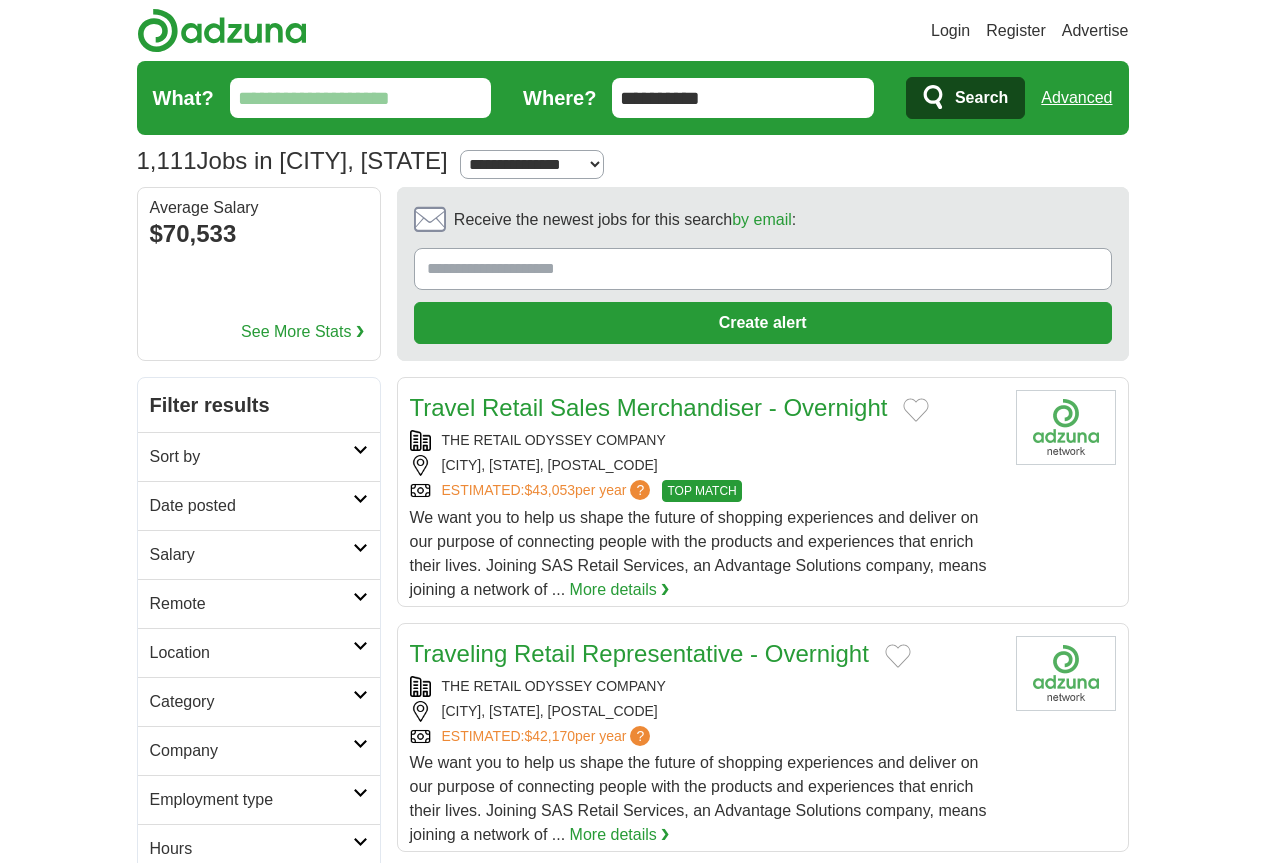 drag, startPoint x: 758, startPoint y: 107, endPoint x: 790, endPoint y: 101, distance: 32.55764 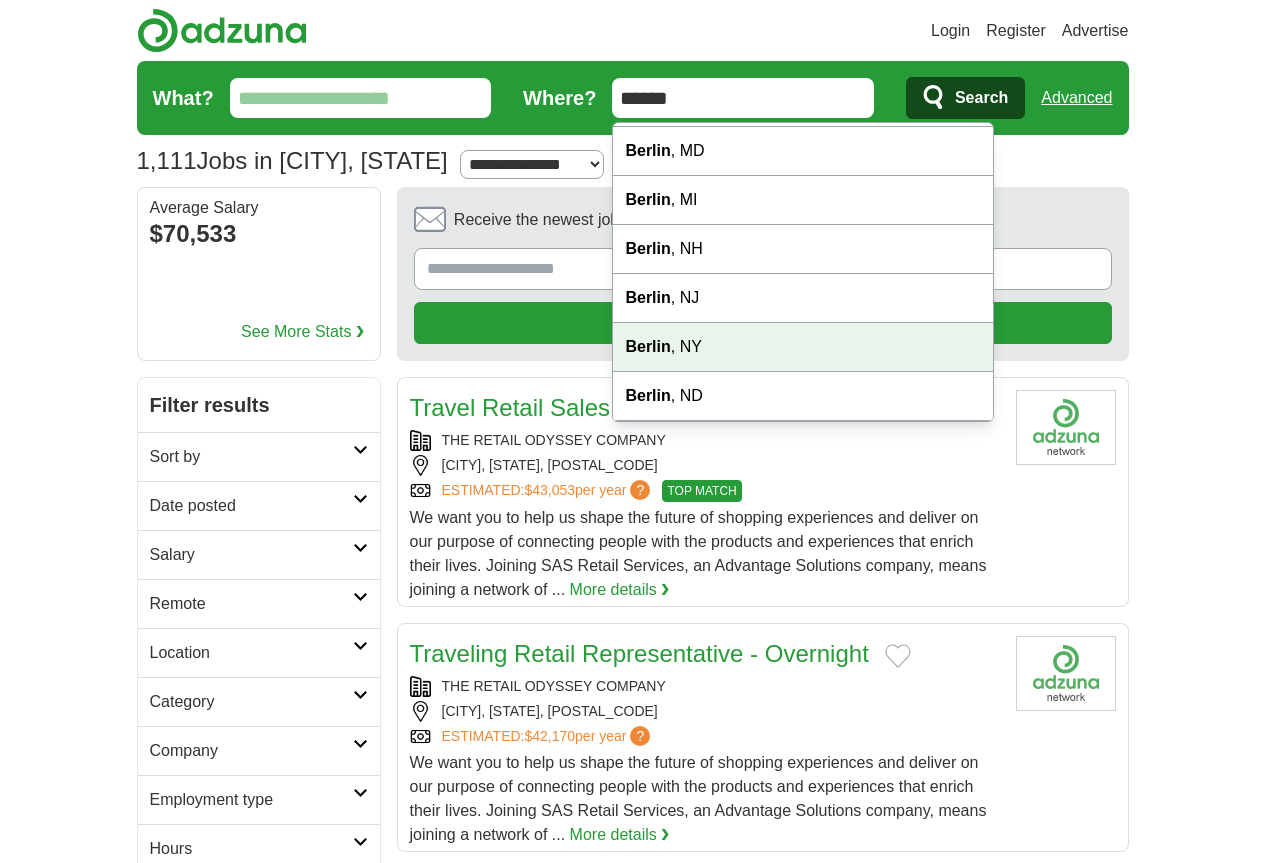 scroll, scrollTop: 0, scrollLeft: 0, axis: both 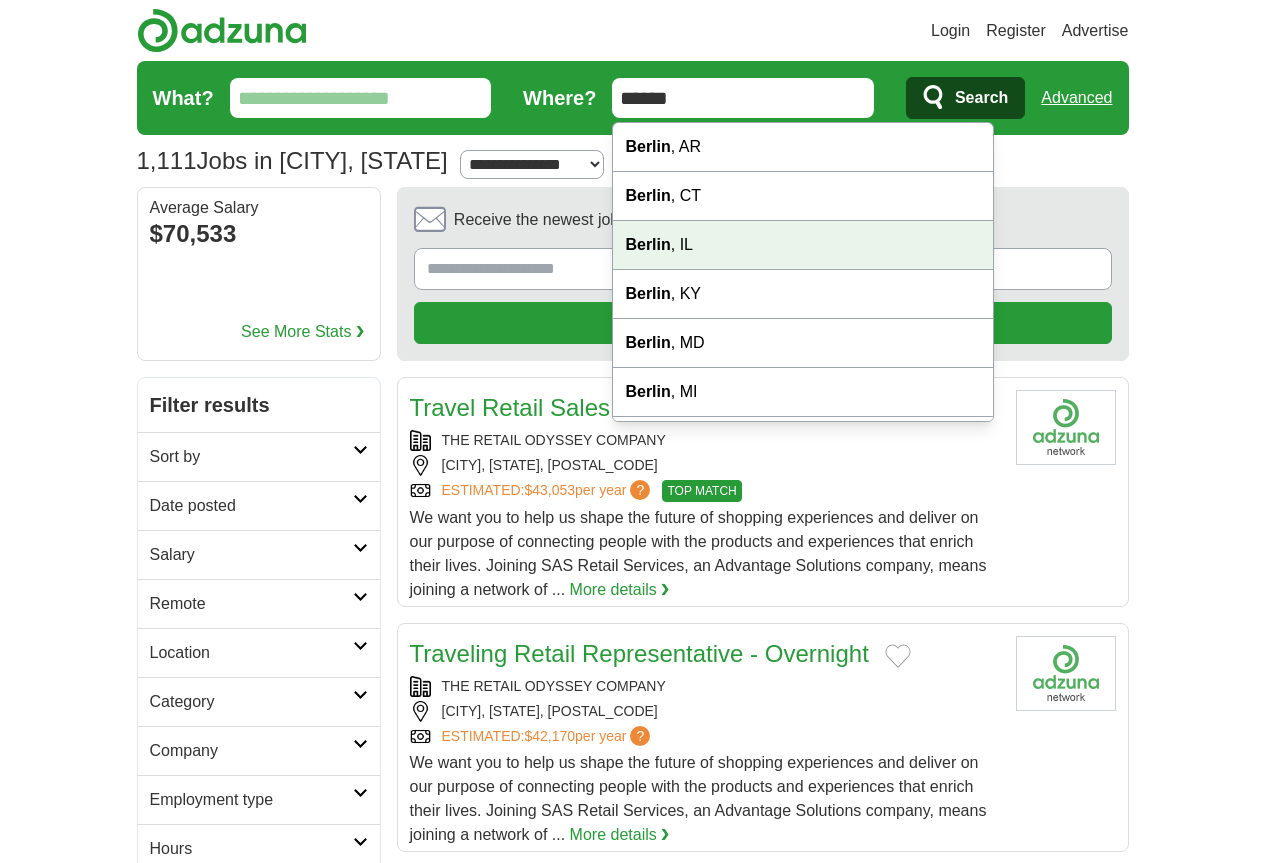 click on "Berlin , IL" at bounding box center [803, 245] 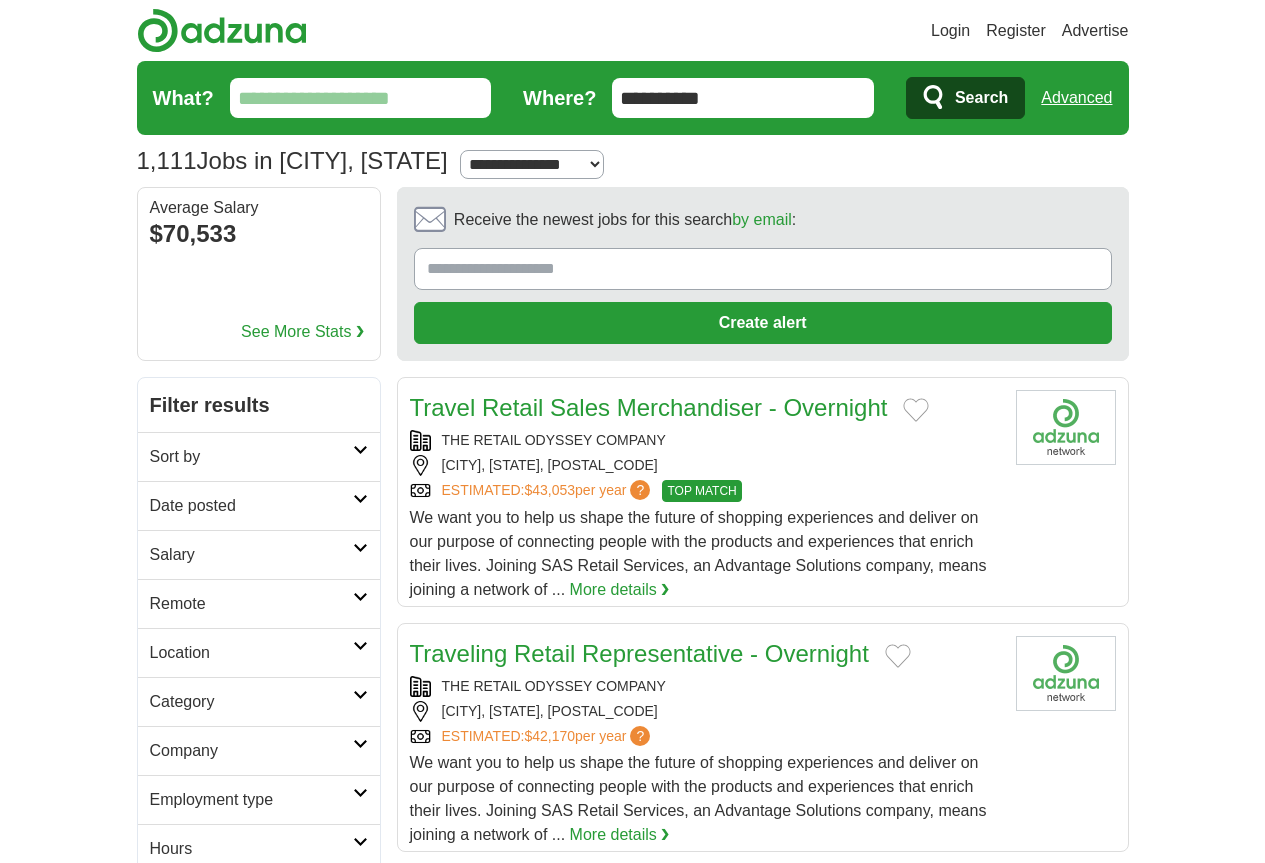click 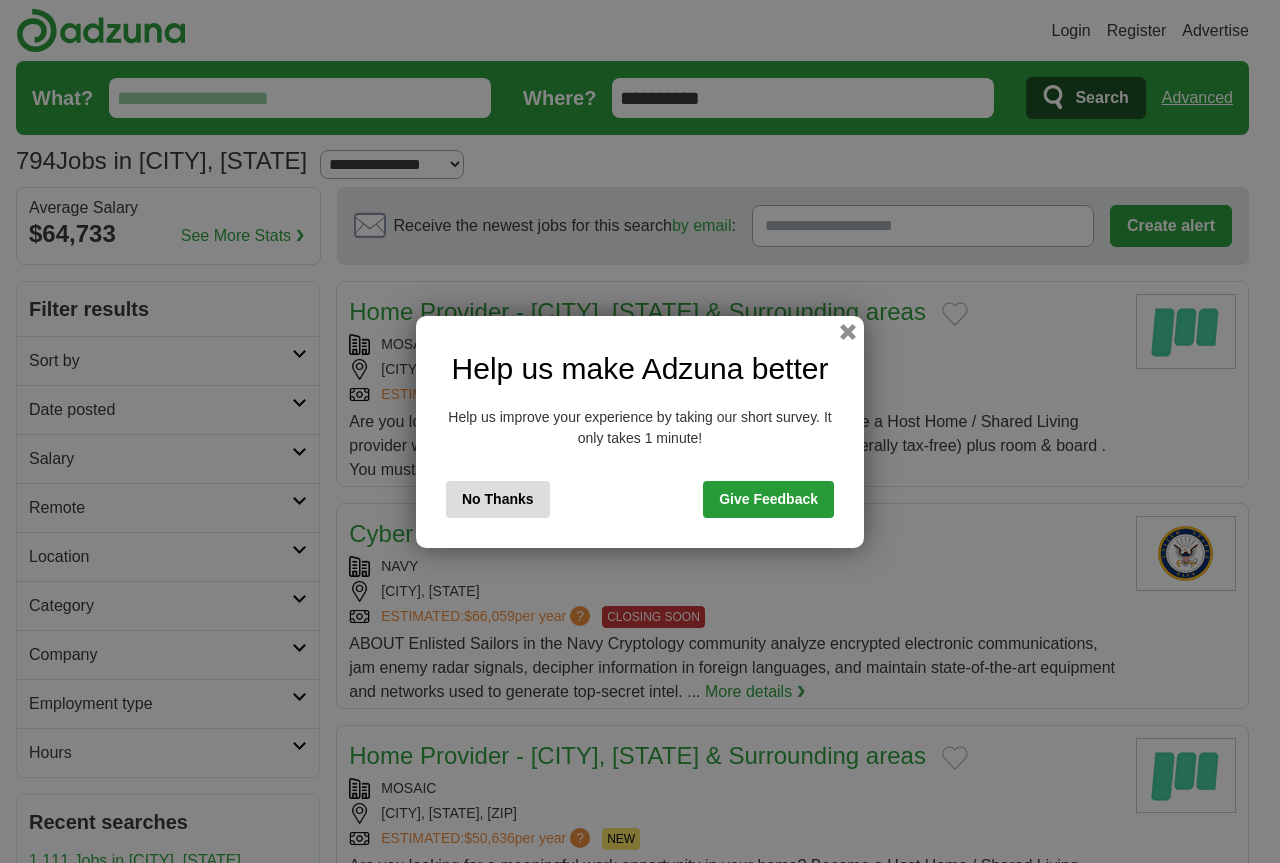 scroll, scrollTop: 0, scrollLeft: 0, axis: both 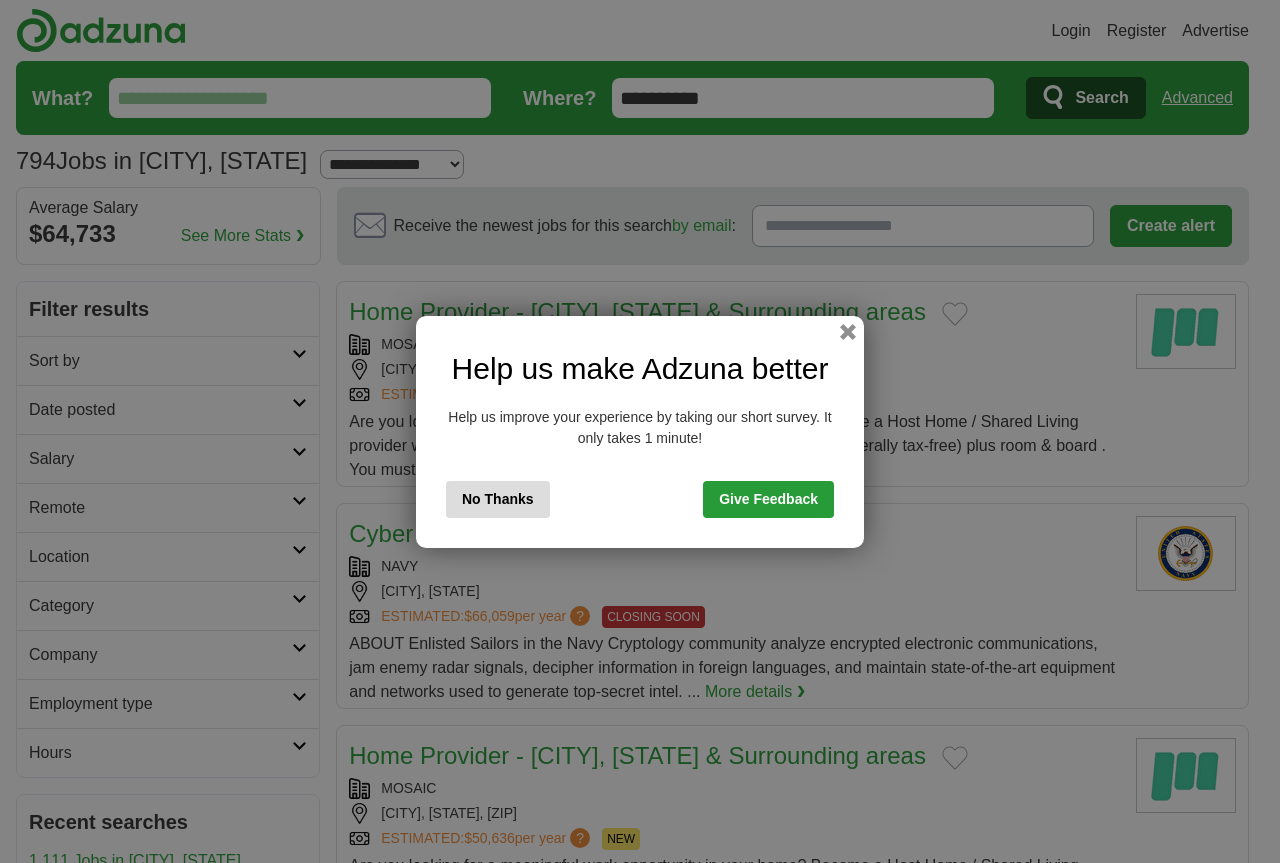click on "Help us make Adzuna better
Help us improve your experience by taking our short survey. It only takes 1 minute!
No Thanks
Give Feedback" at bounding box center (640, 432) 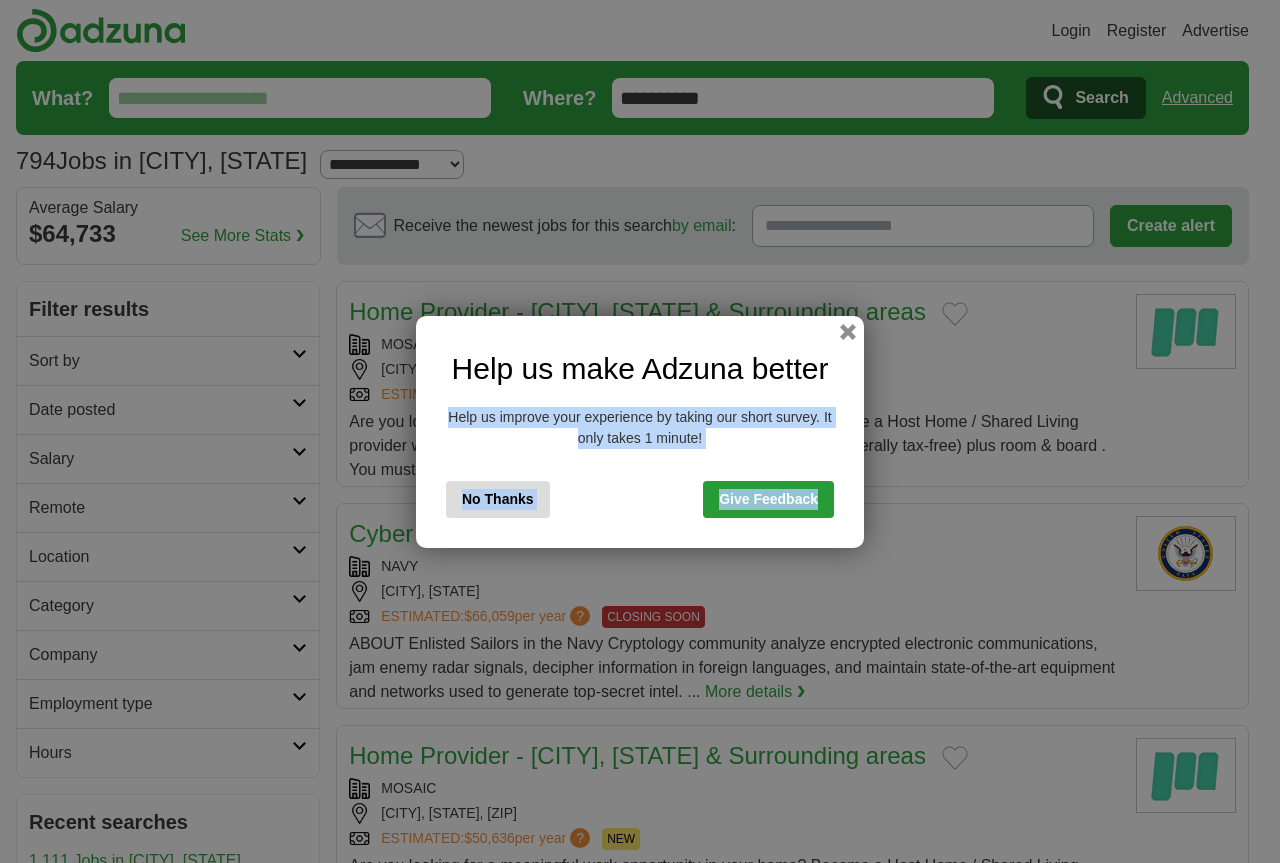 drag, startPoint x: 844, startPoint y: 313, endPoint x: 850, endPoint y: 341, distance: 28.635643 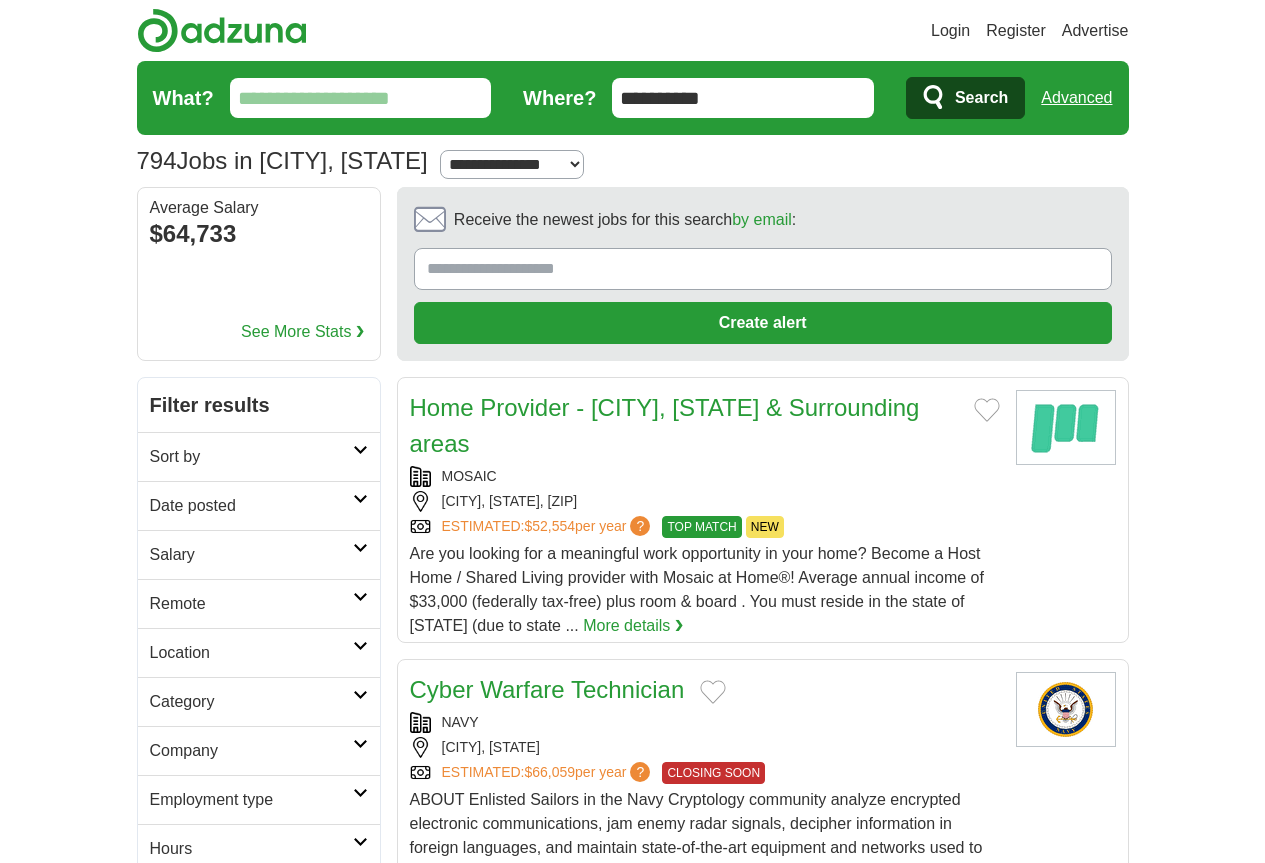 click on "MOSAIC" at bounding box center [705, 476] 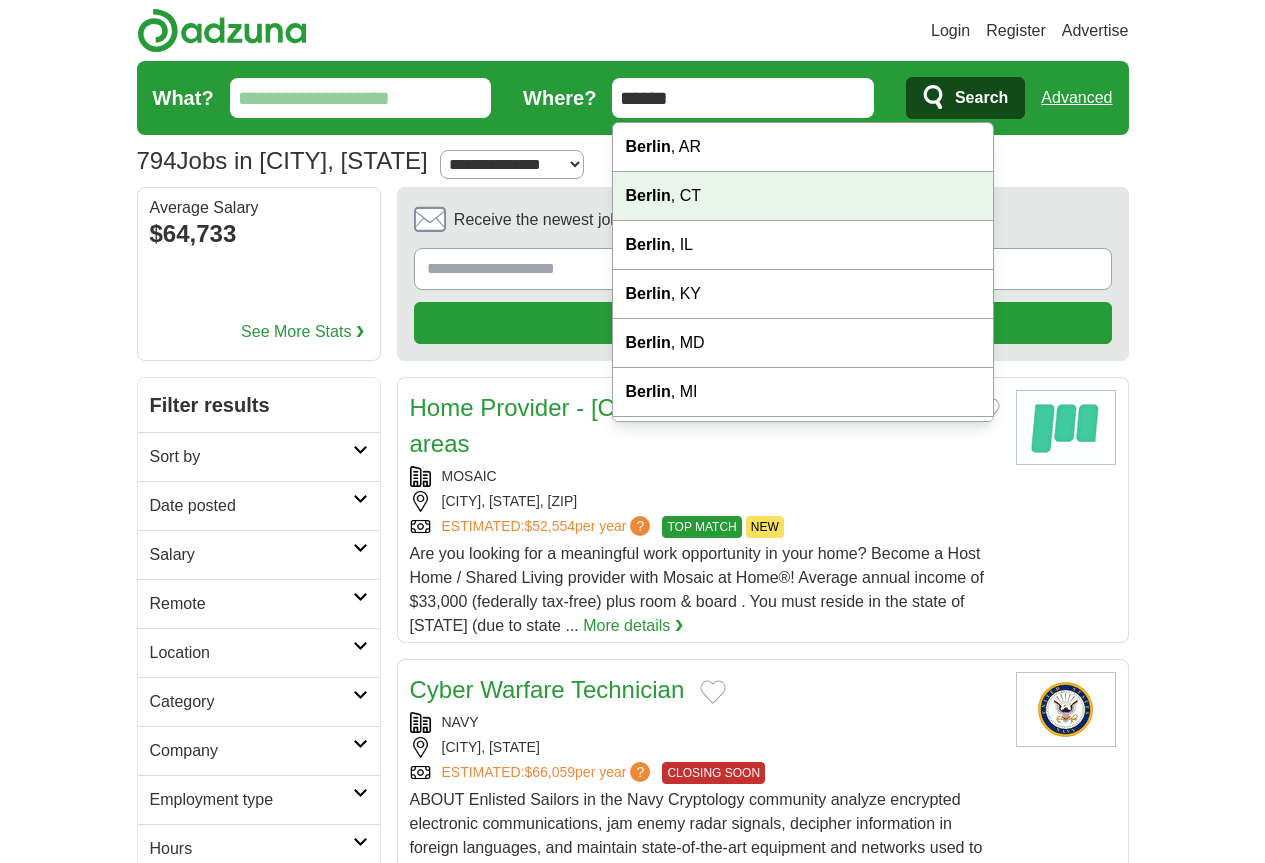 click on "[CITY] , [STATE]" at bounding box center (803, 196) 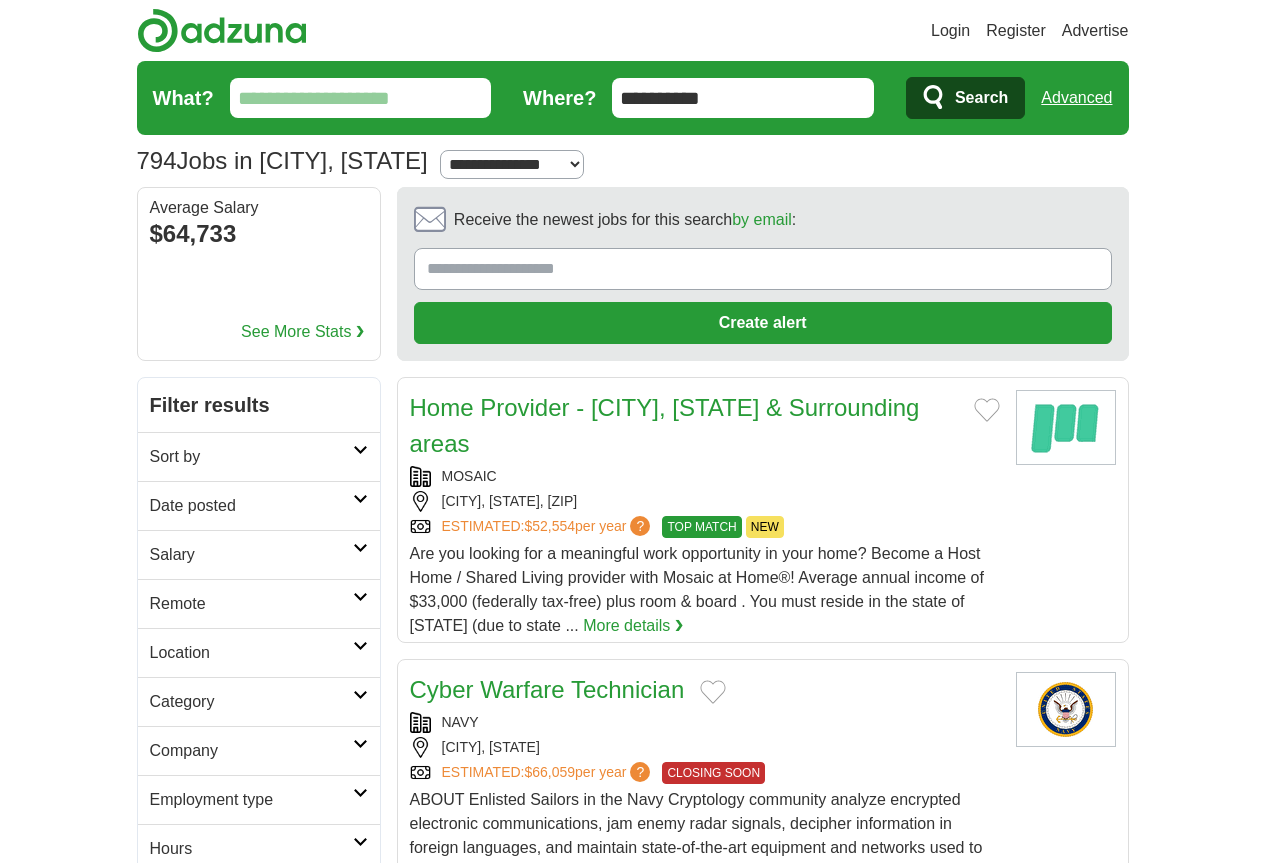 click on "Search" at bounding box center (981, 98) 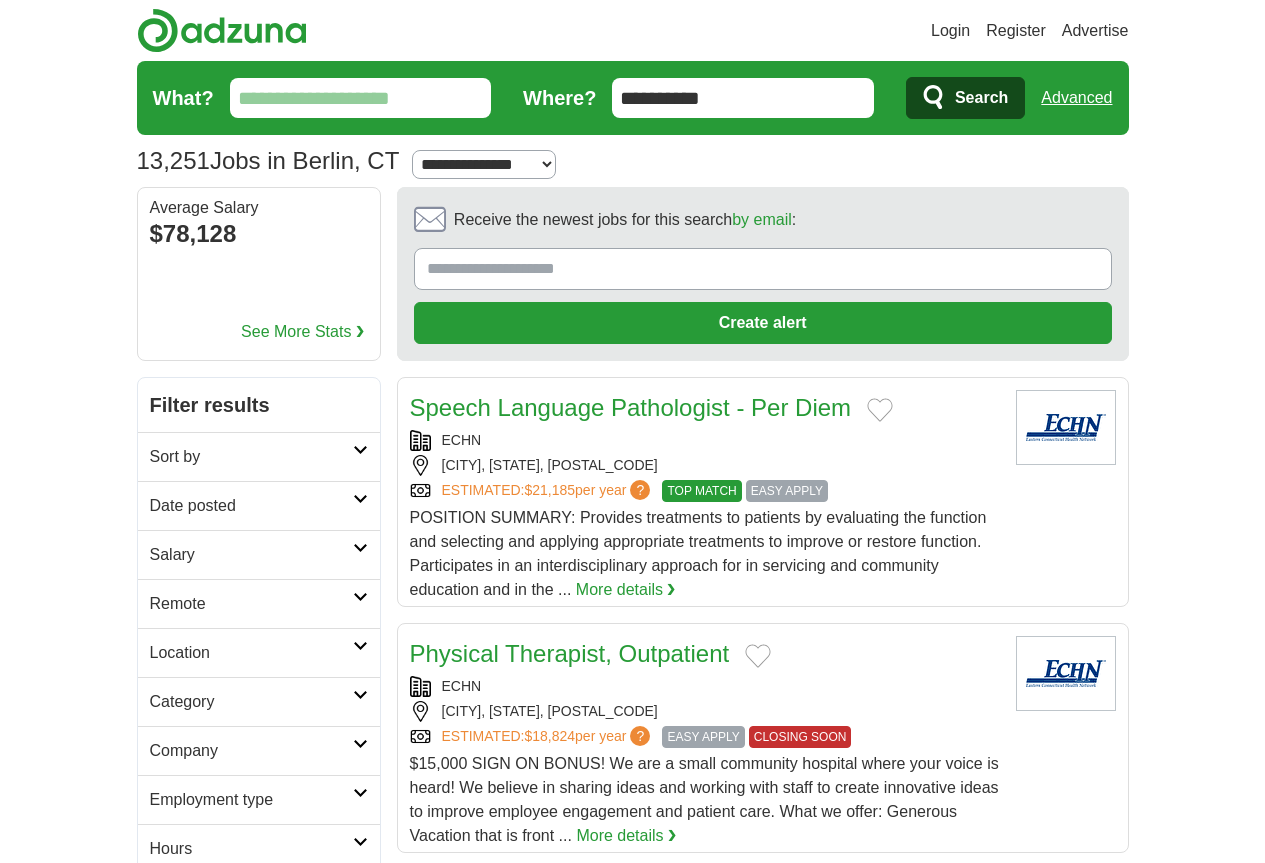 scroll, scrollTop: 0, scrollLeft: 0, axis: both 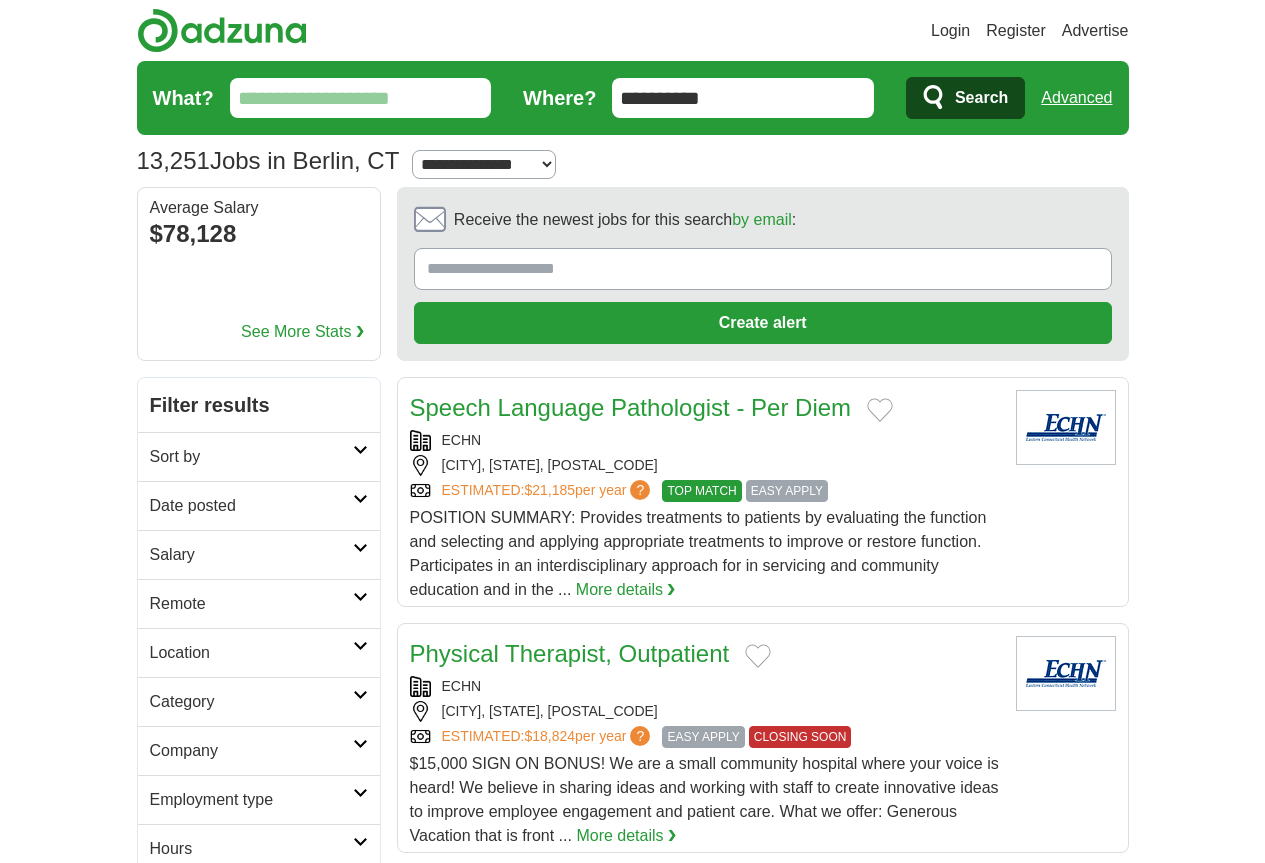 click on "13,251
Jobs in Berlin, CT
Salary
Salary
Select a salary range
Salary from
from $10,000
from $20,000
from $40,000
from $60,000
from $80,000
from $100,000
per year
Remote
Remote
Remote jobs
Location" at bounding box center [633, 124] 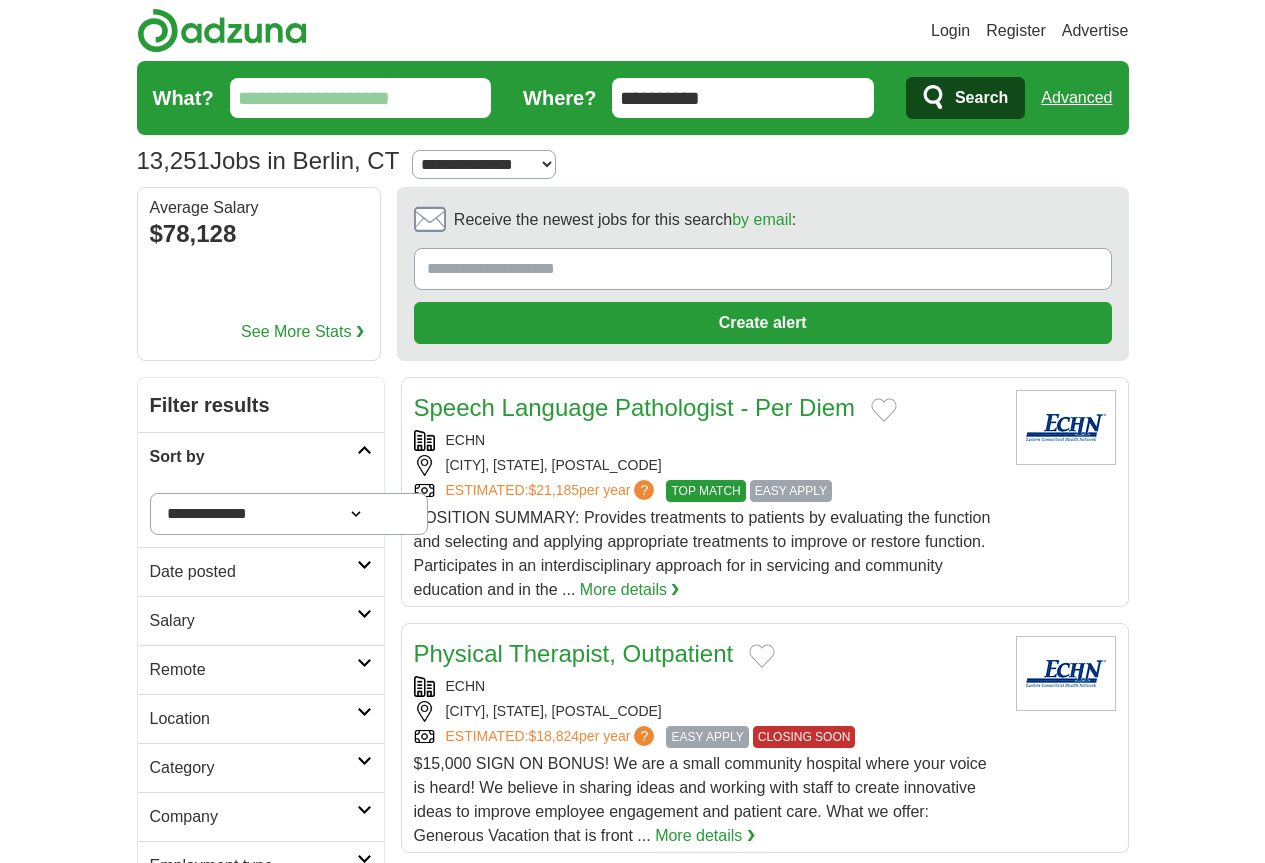 drag, startPoint x: 96, startPoint y: 427, endPoint x: 100, endPoint y: 437, distance: 10.770329 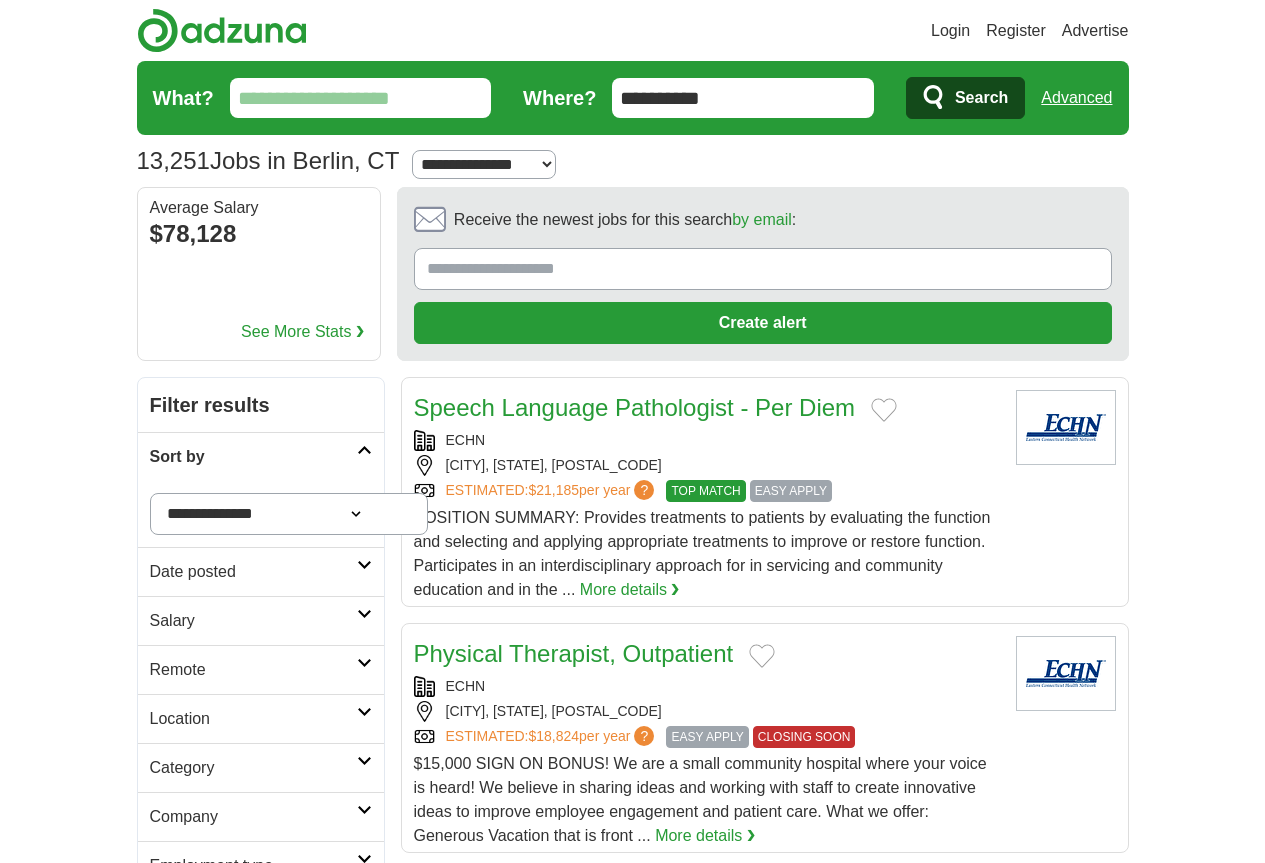click on "**********" at bounding box center (289, 514) 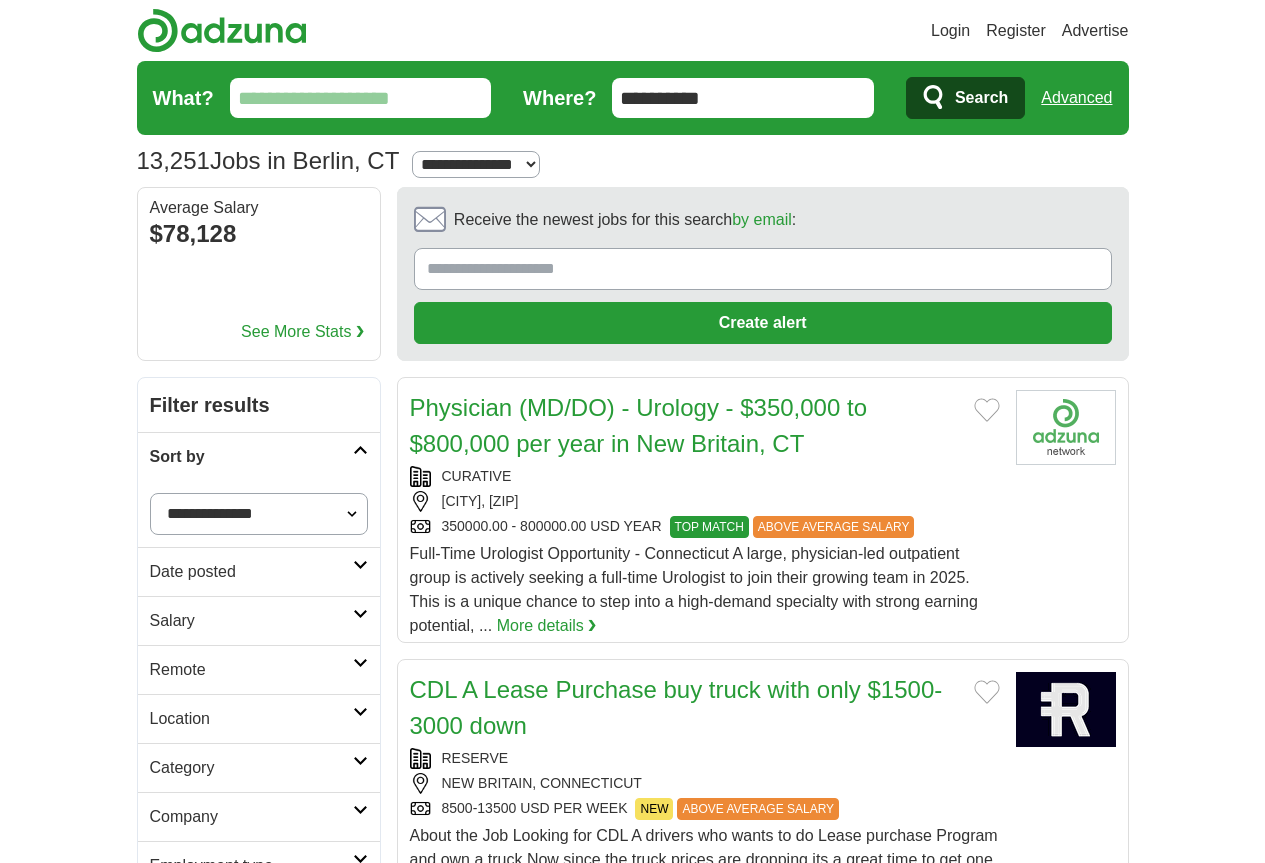 scroll, scrollTop: 0, scrollLeft: 0, axis: both 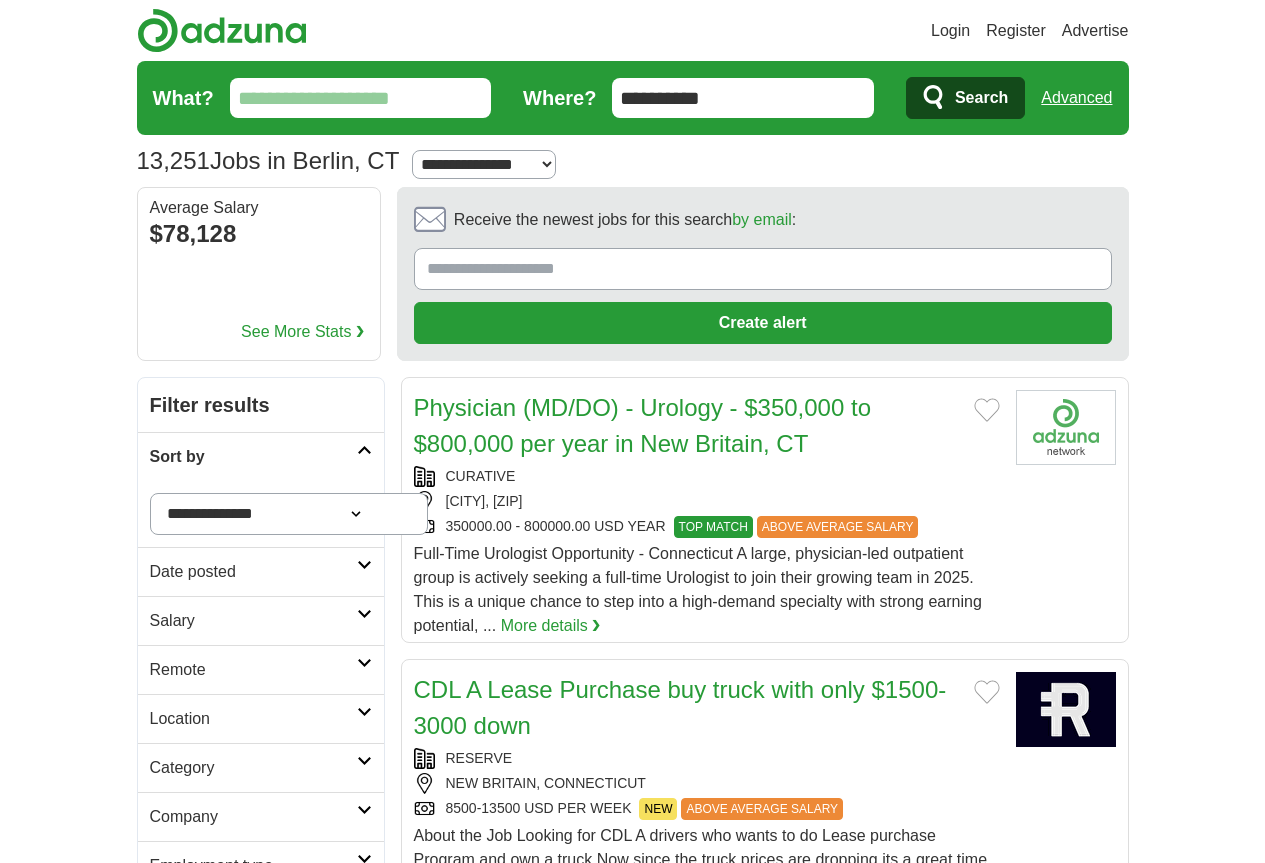 click on "**********" at bounding box center [633, 161] 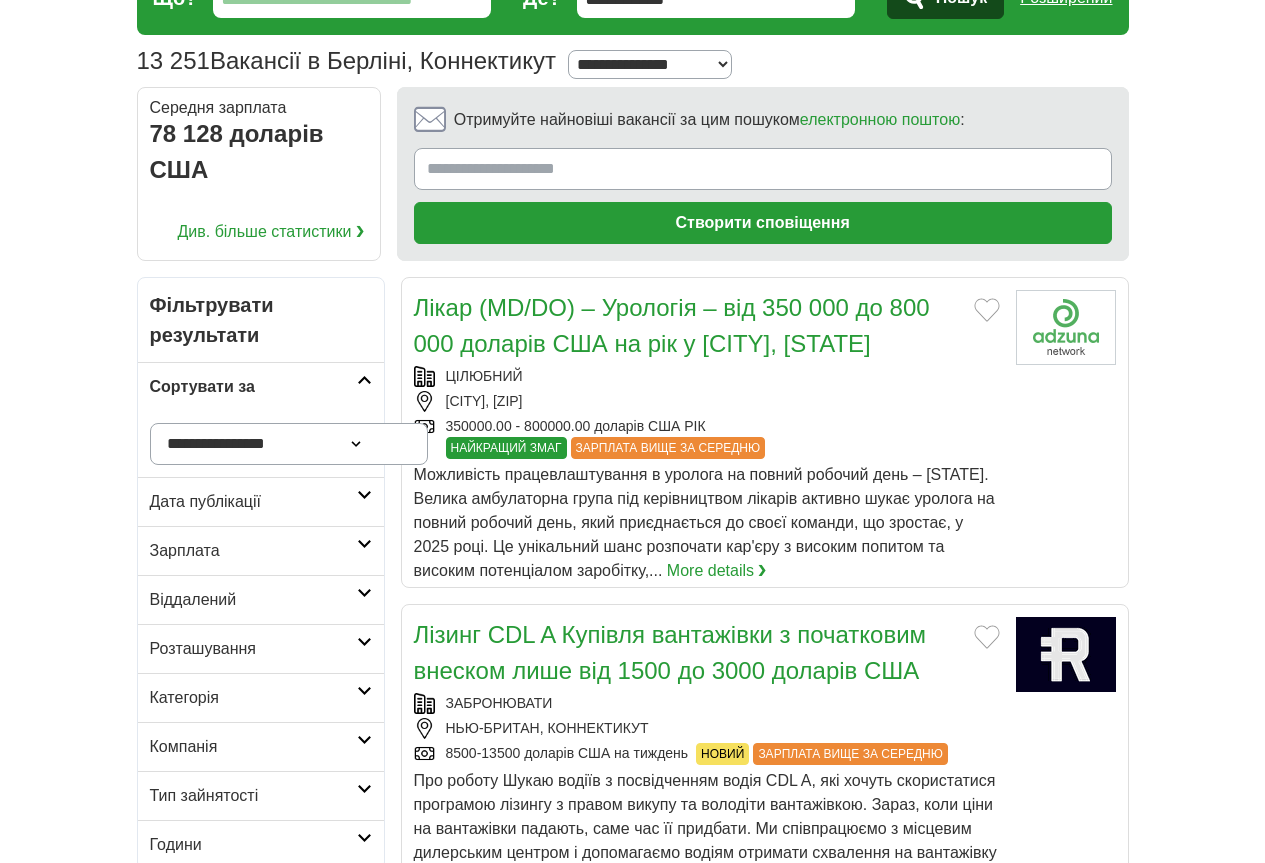 click on "**********" at bounding box center (633, 61) 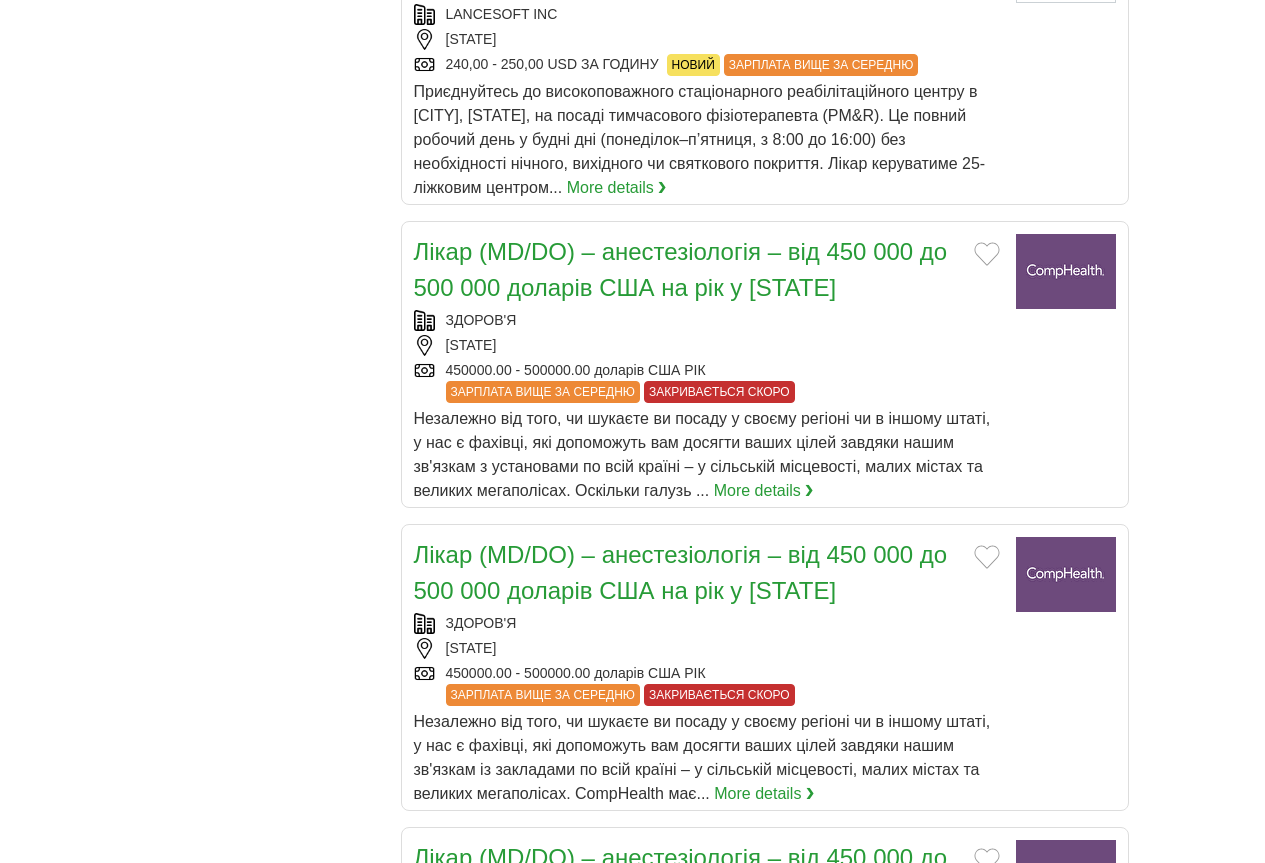 scroll, scrollTop: 2900, scrollLeft: 0, axis: vertical 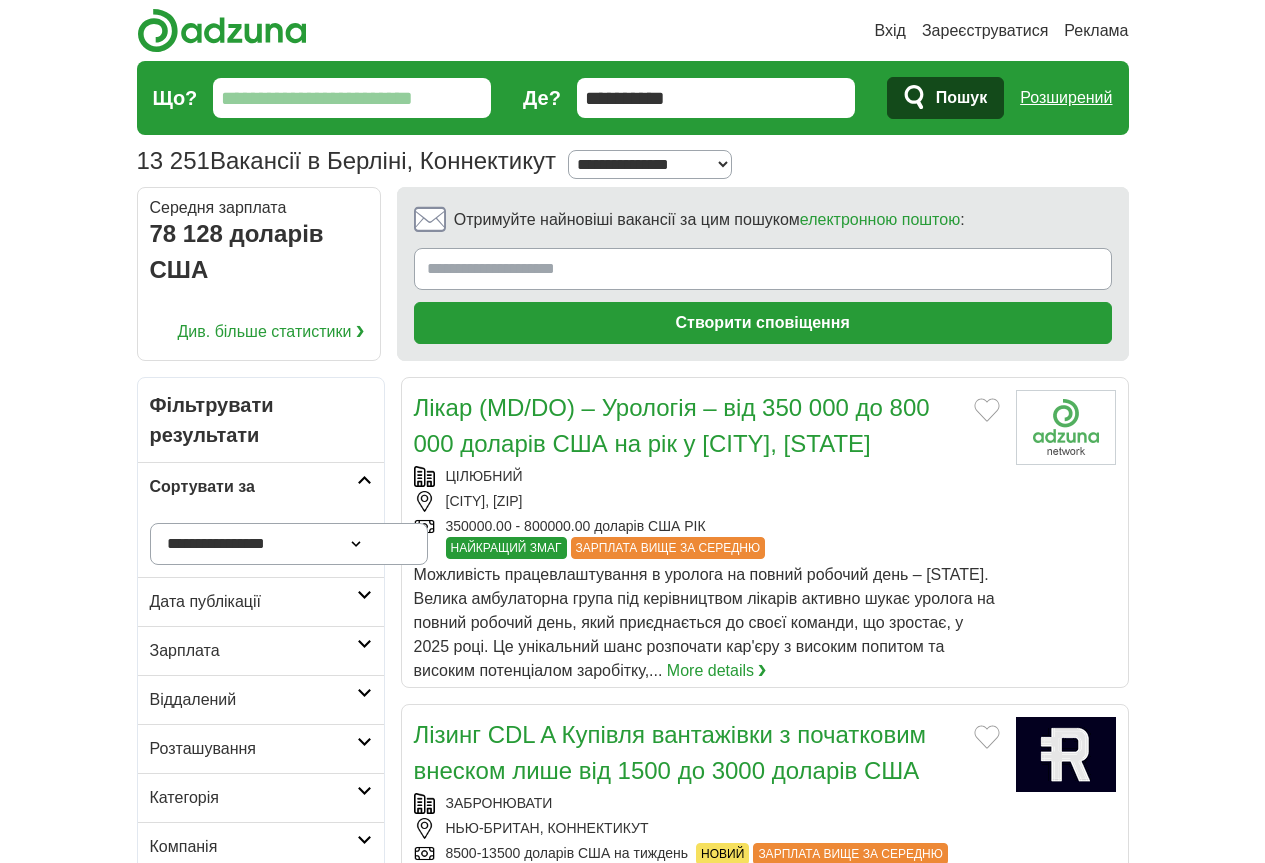 click on "**********" at bounding box center [716, 98] 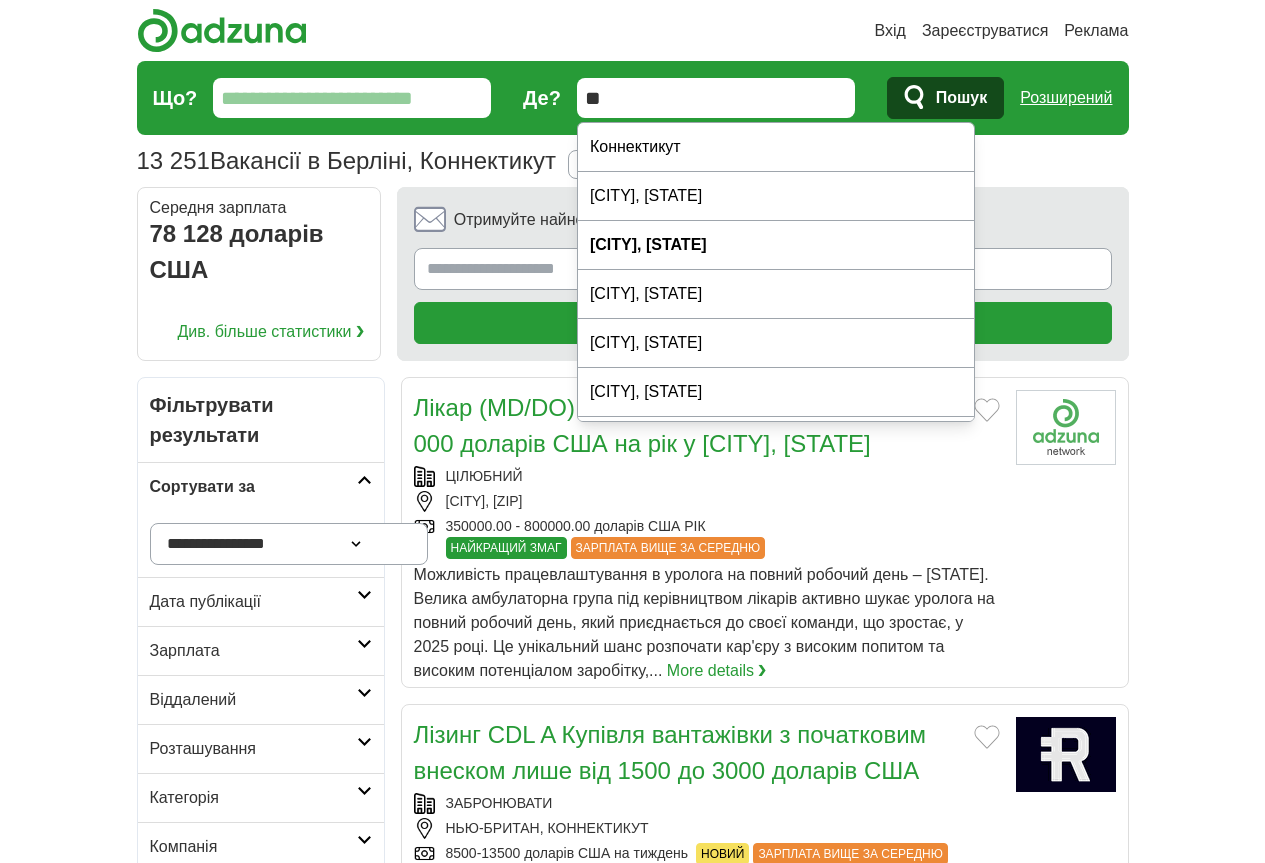 type on "*" 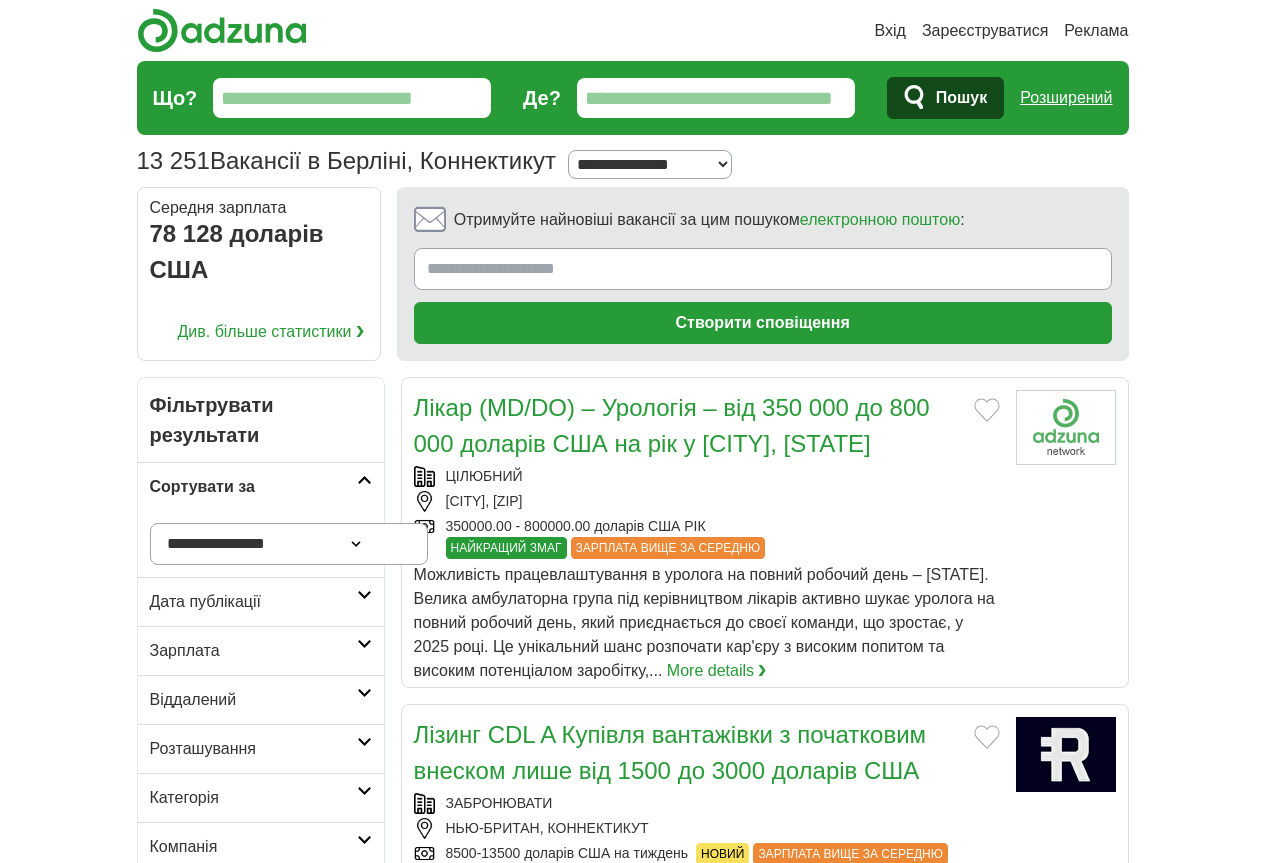 click on "Де?" at bounding box center (716, 98) 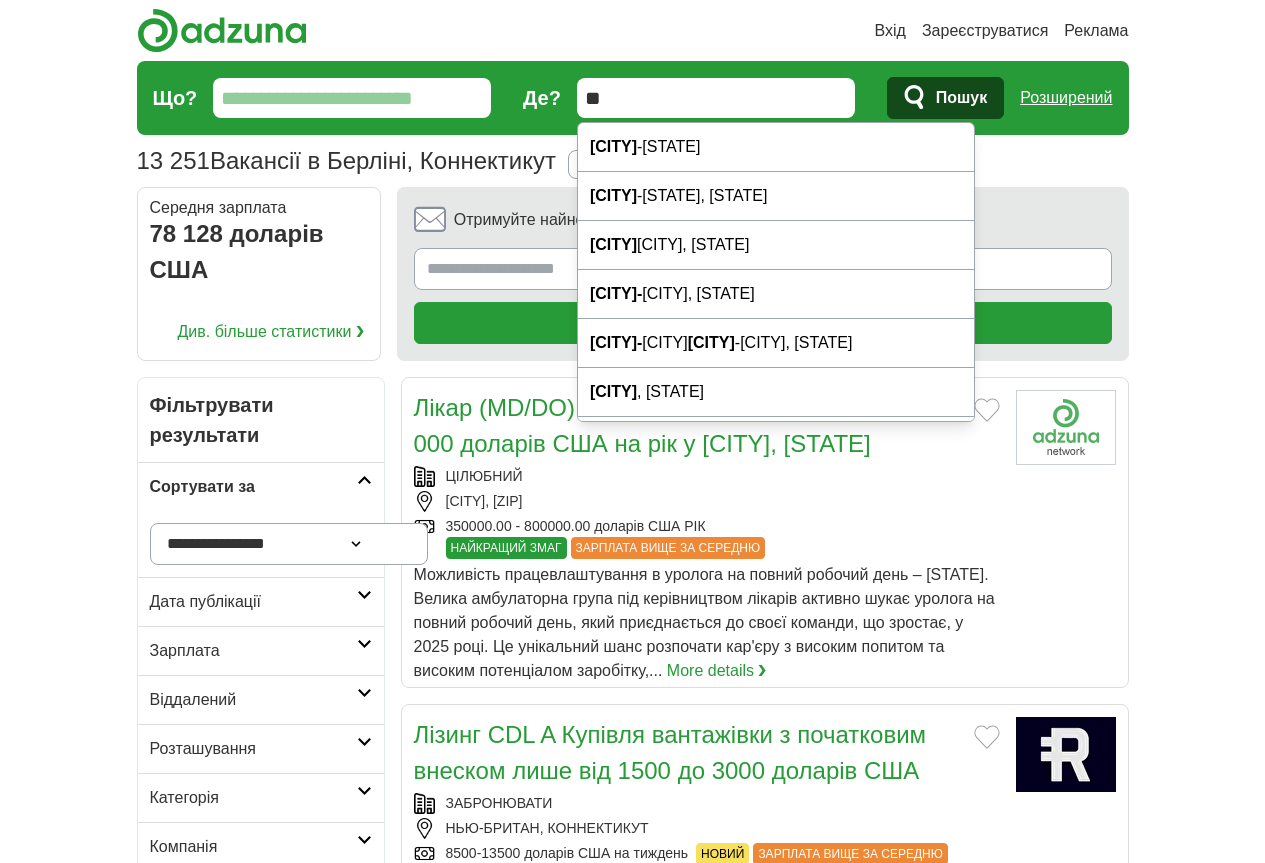 type on "*" 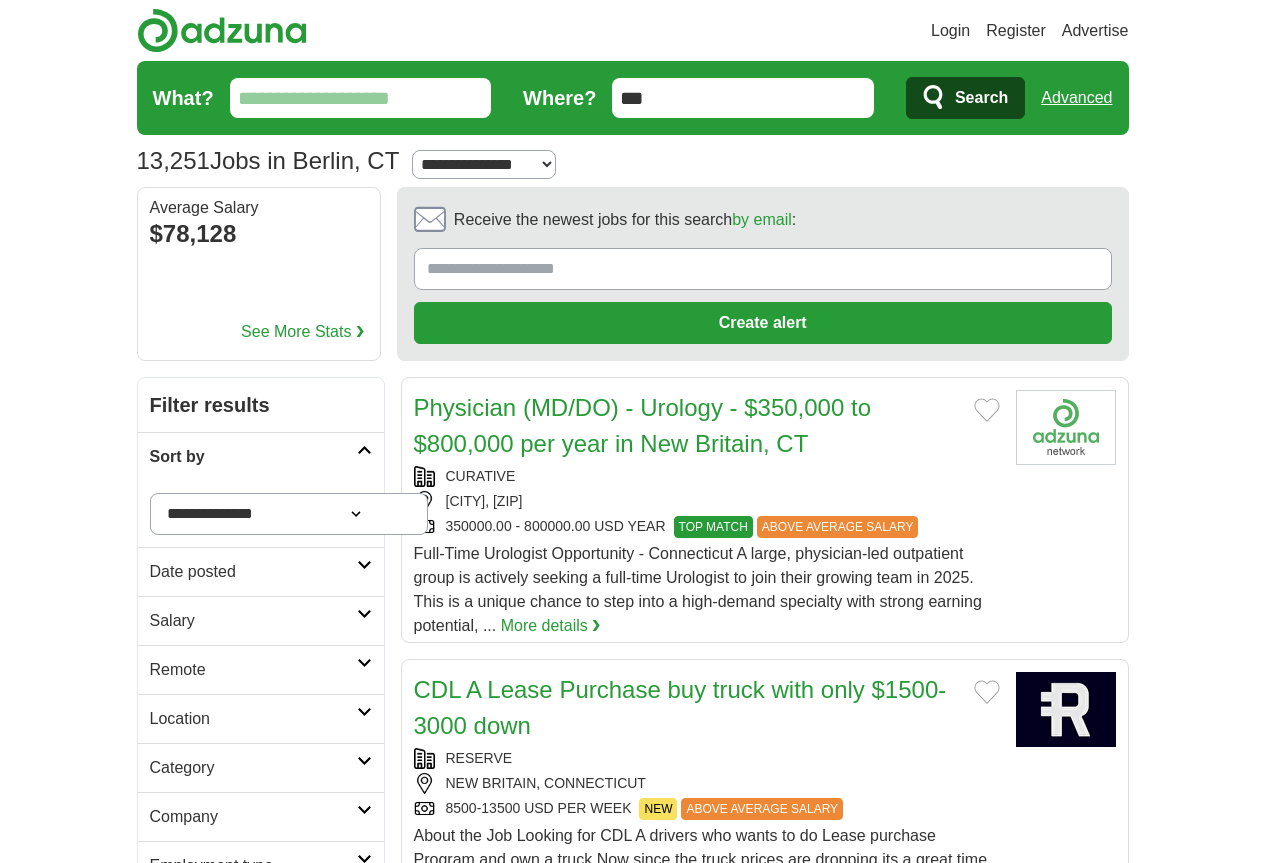 click on "***" at bounding box center [743, 98] 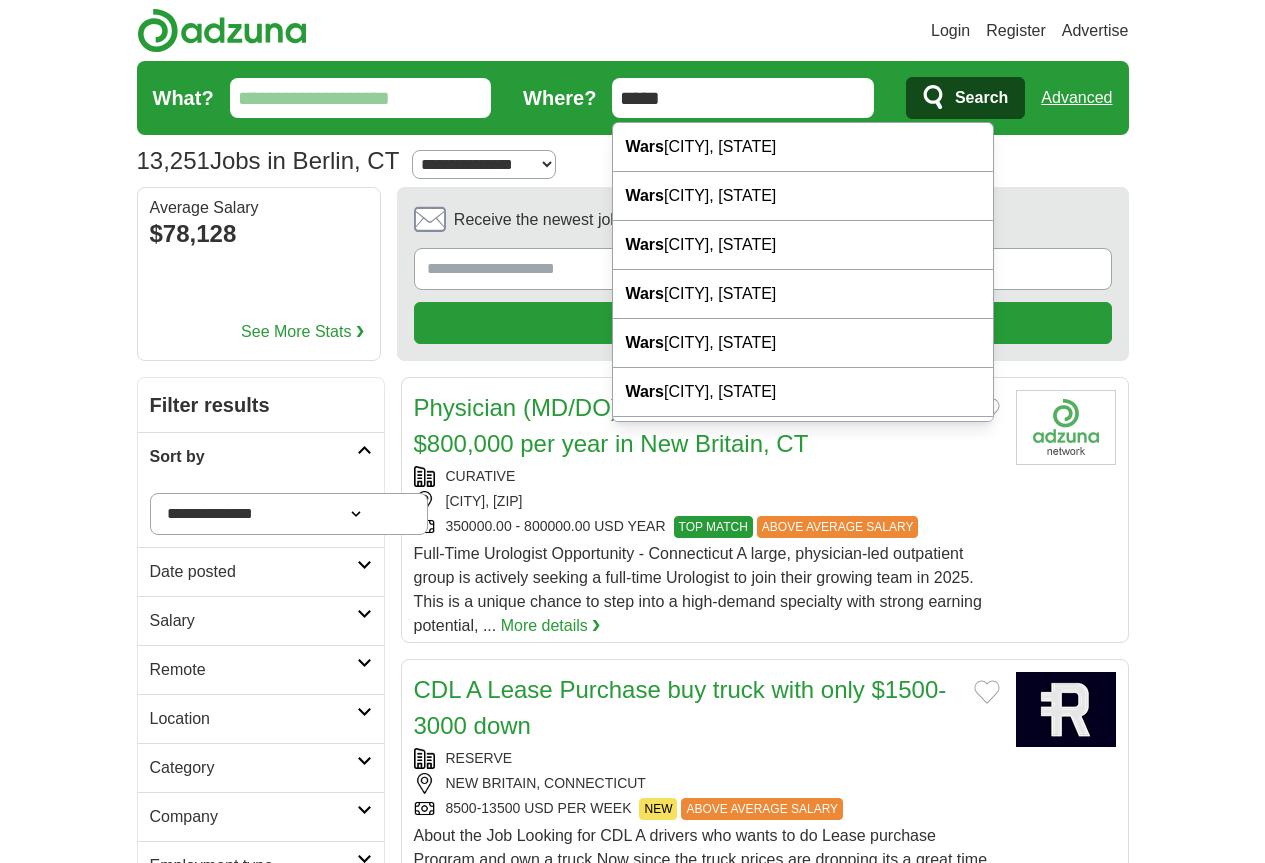 type on "******" 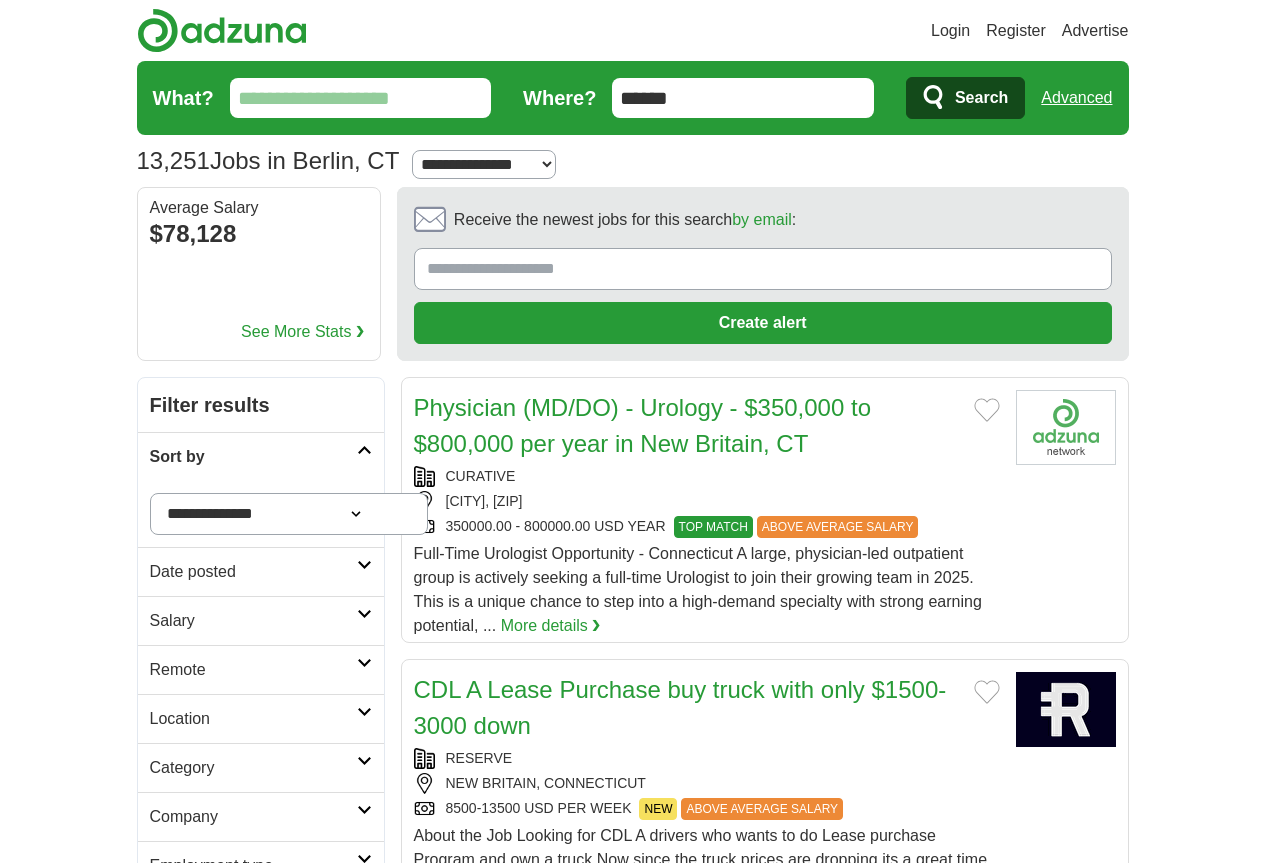 click on "******" at bounding box center [743, 98] 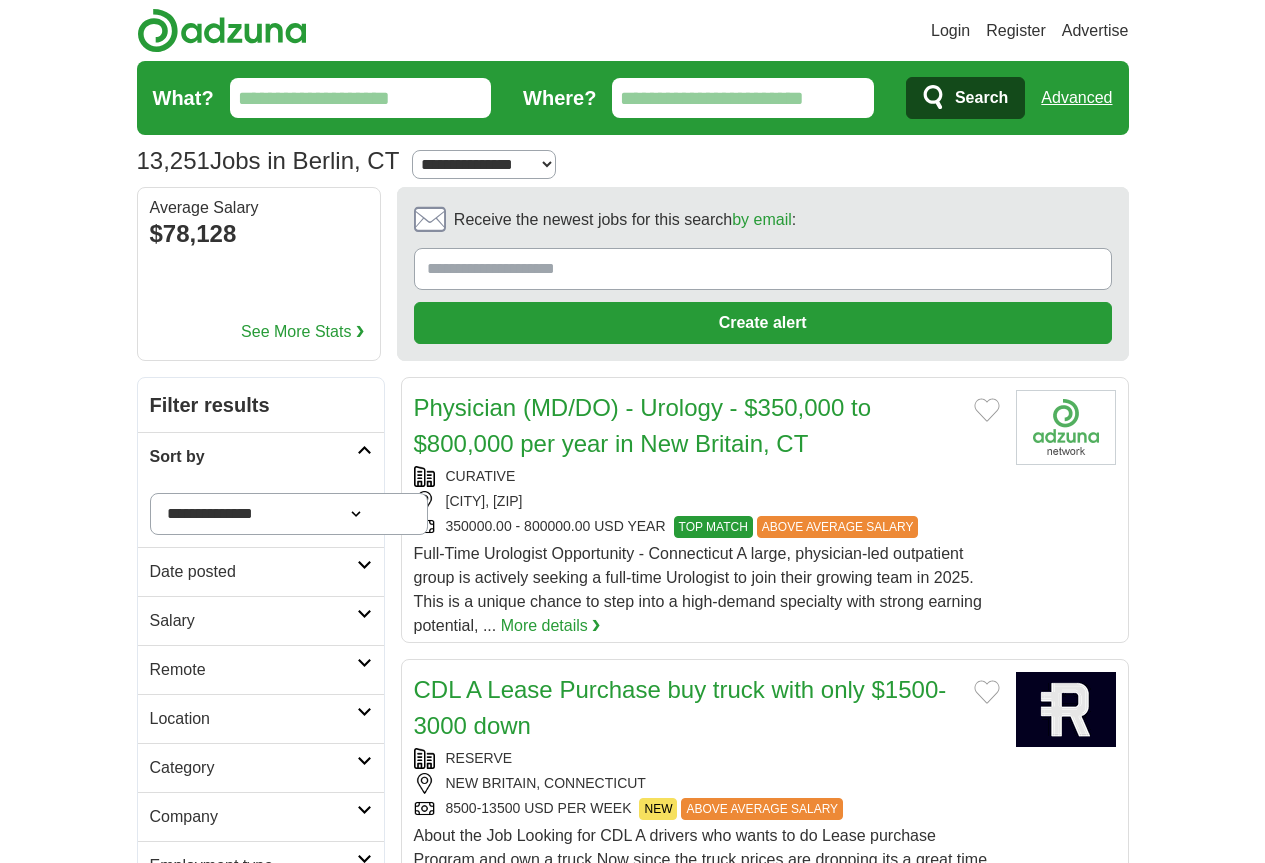 type 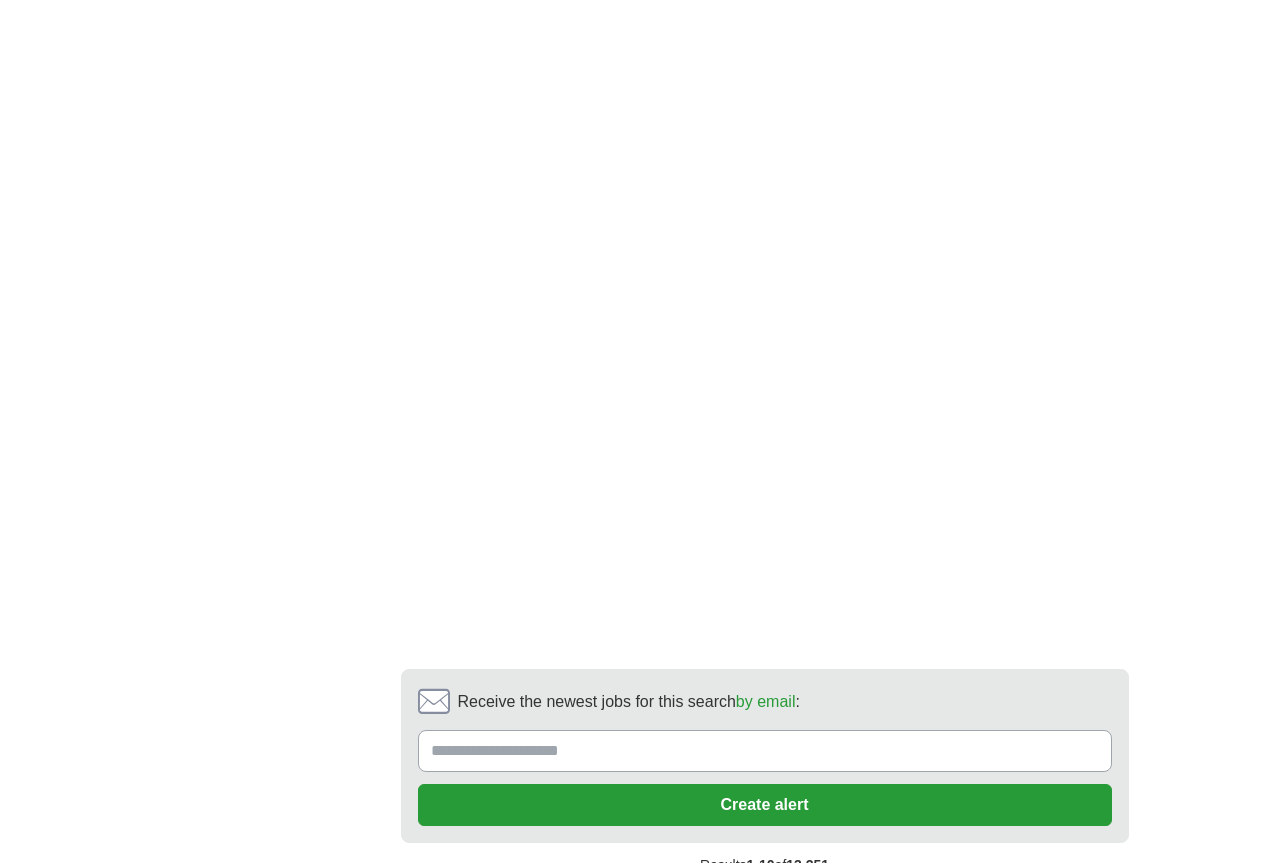 scroll, scrollTop: 3372, scrollLeft: 0, axis: vertical 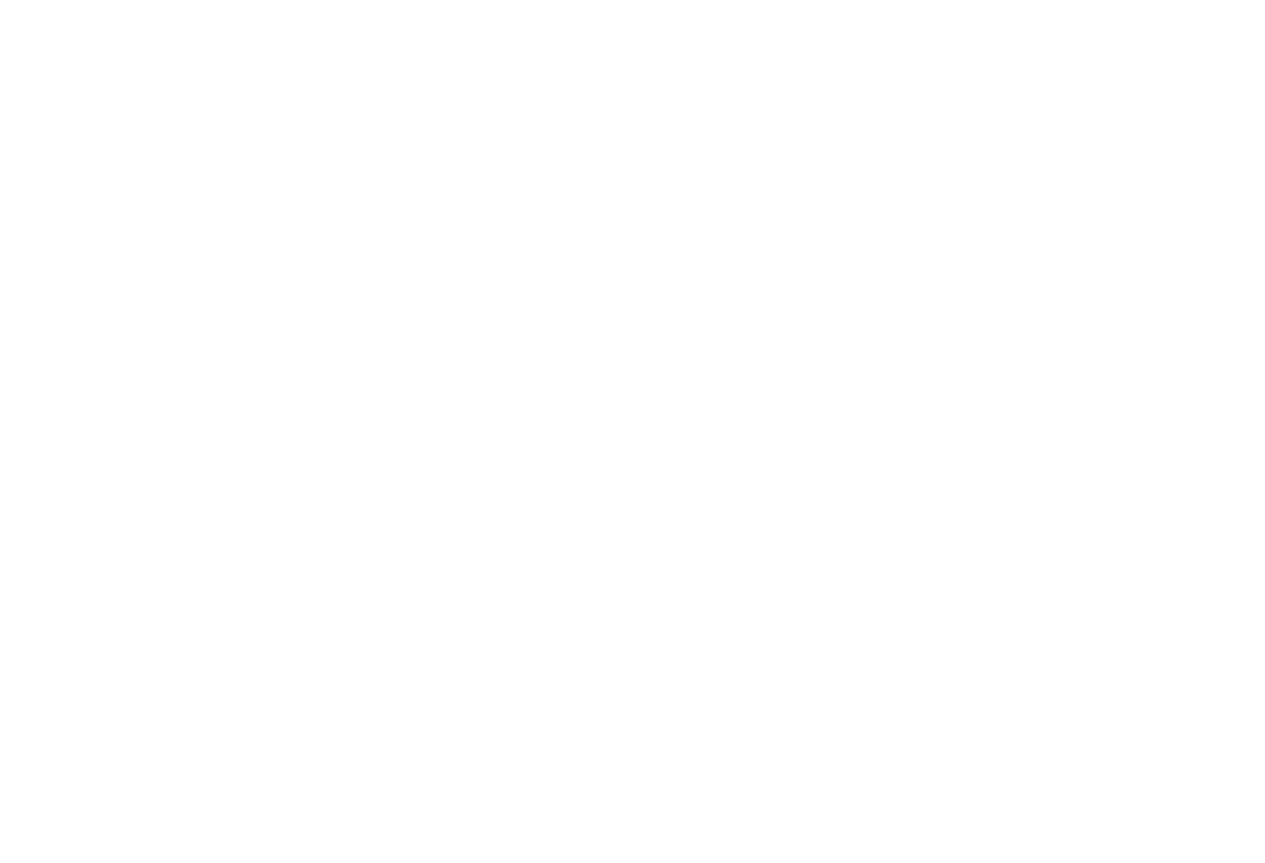 click on "2" at bounding box center (609, 1109) 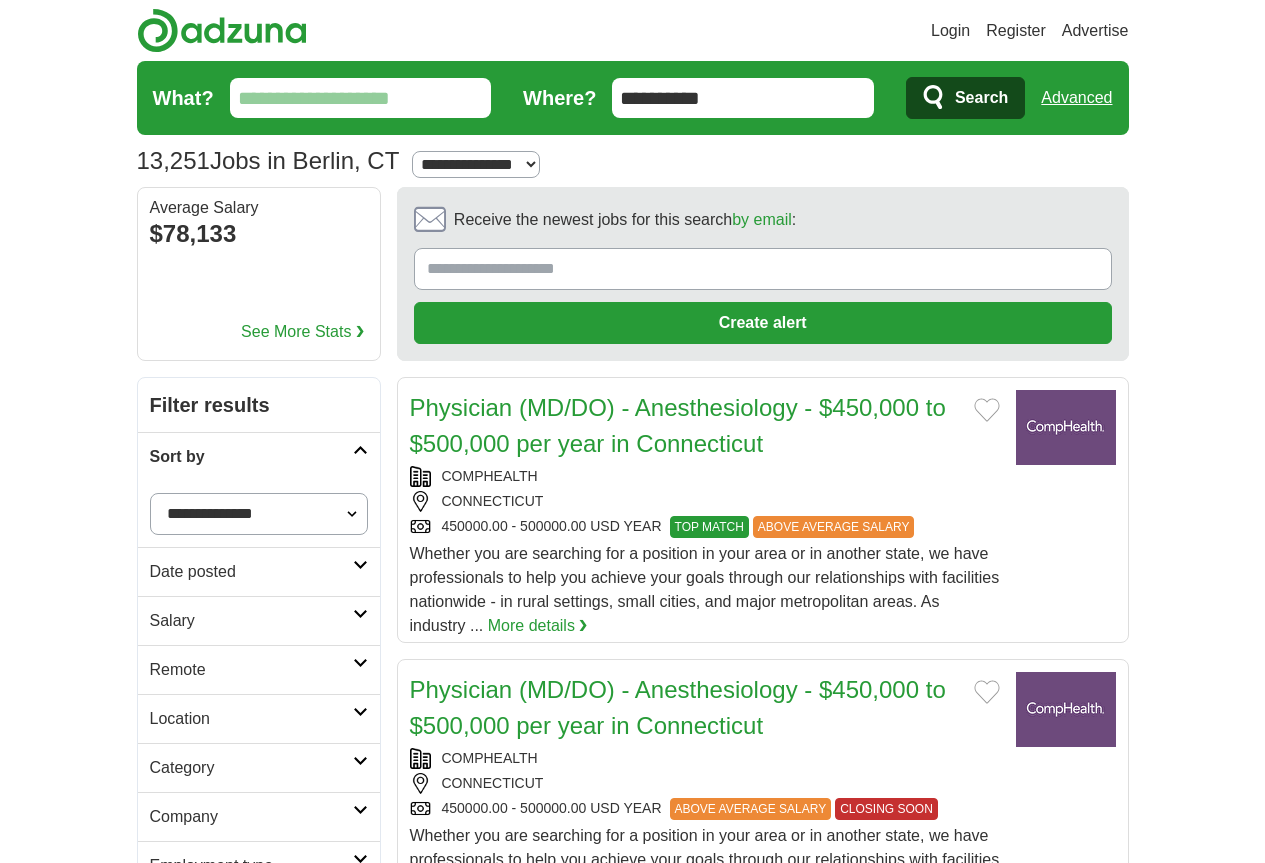 scroll, scrollTop: 0, scrollLeft: 0, axis: both 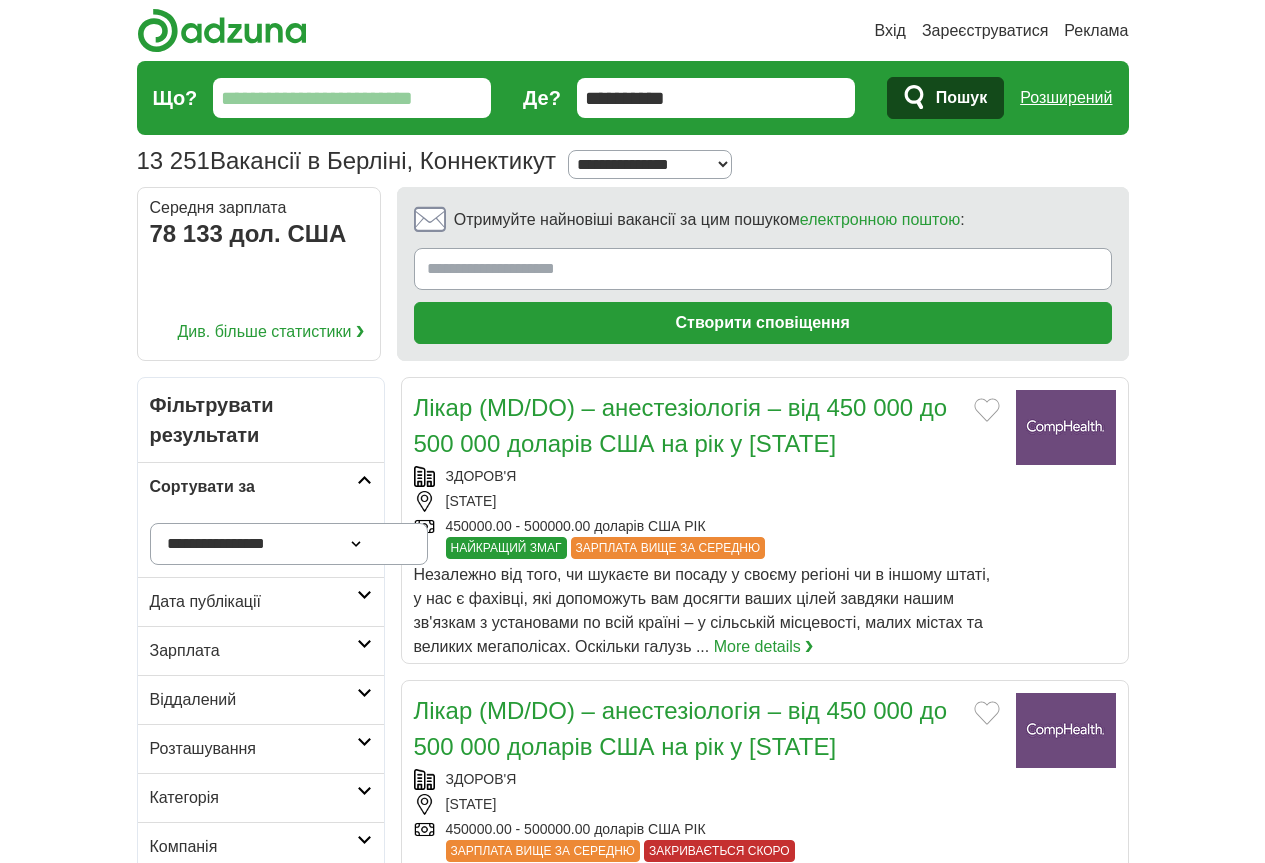 click on "**********" at bounding box center (633, 161) 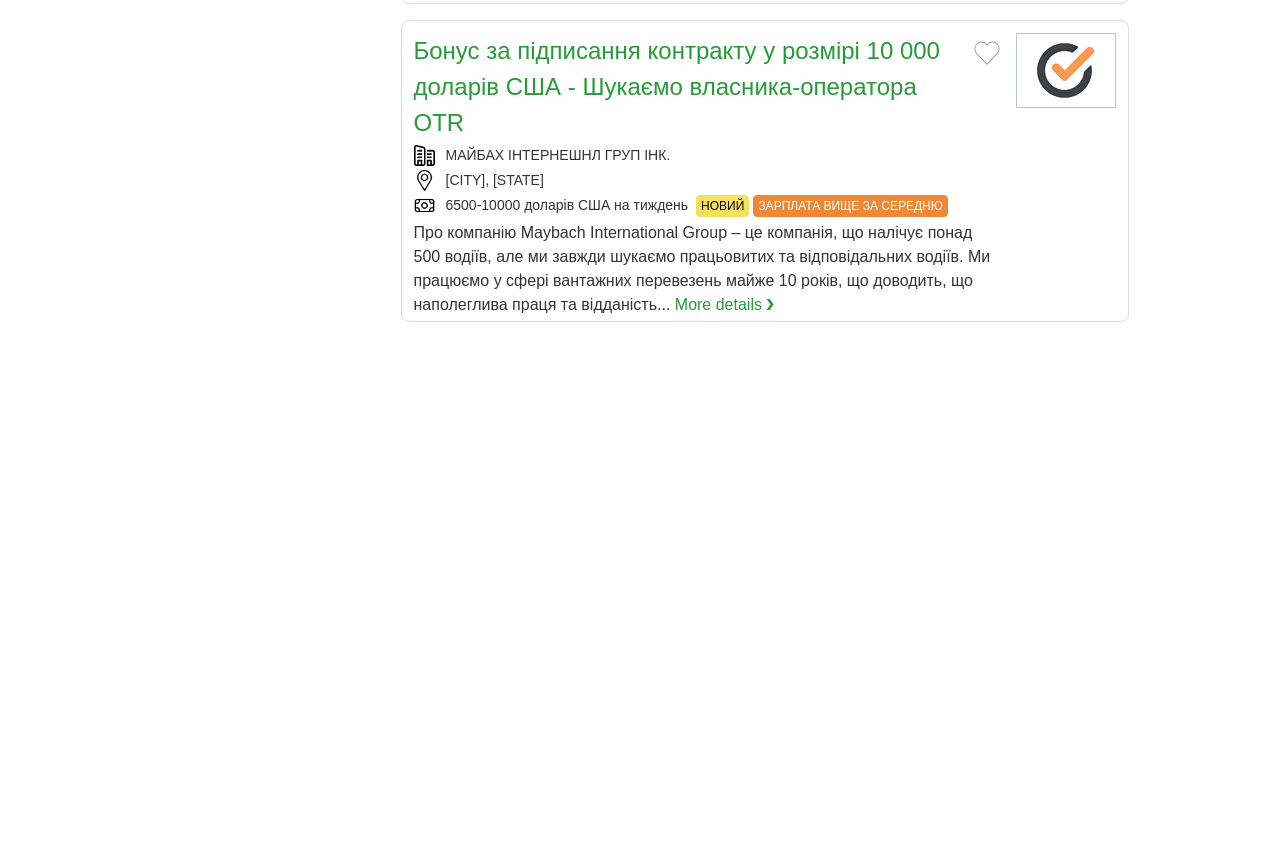 scroll, scrollTop: 3670, scrollLeft: 0, axis: vertical 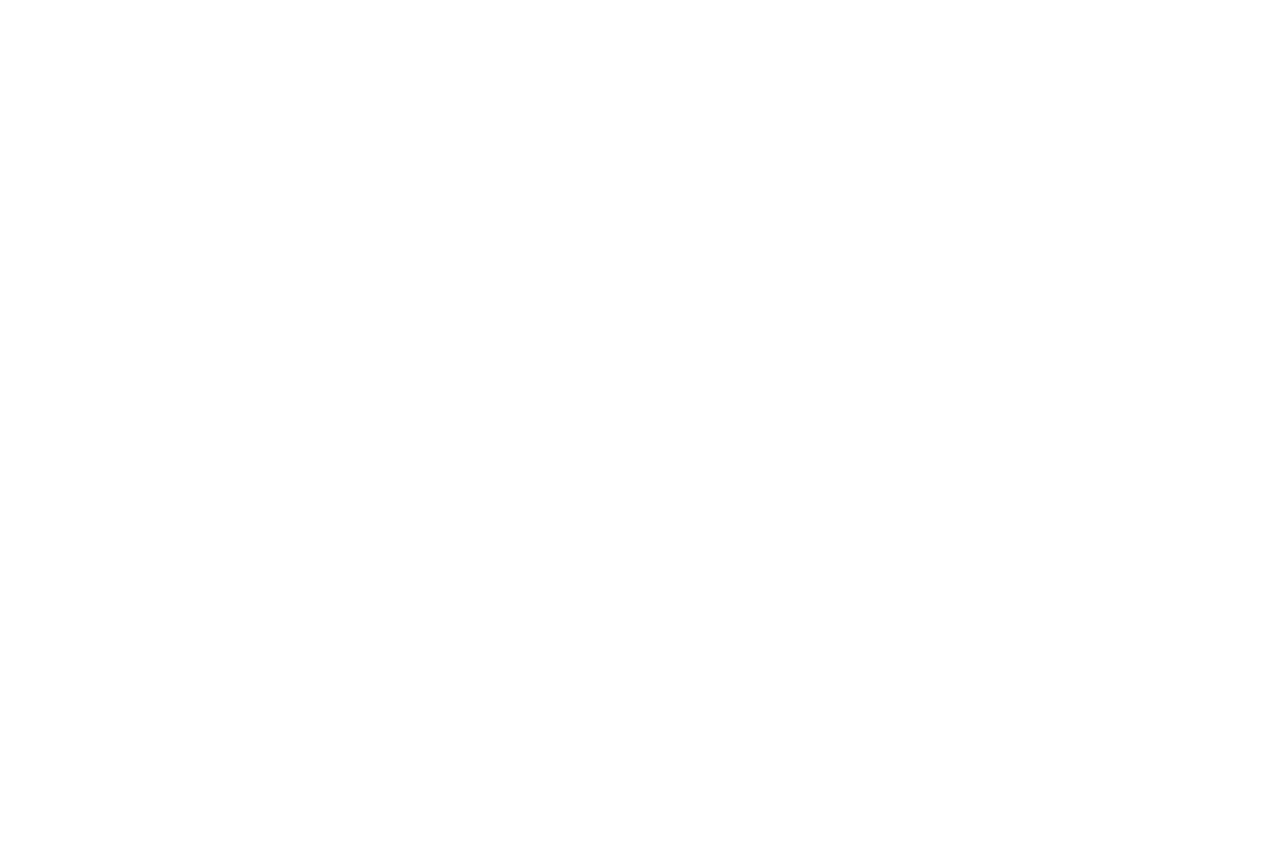 click on "3" at bounding box center [721, 1114] 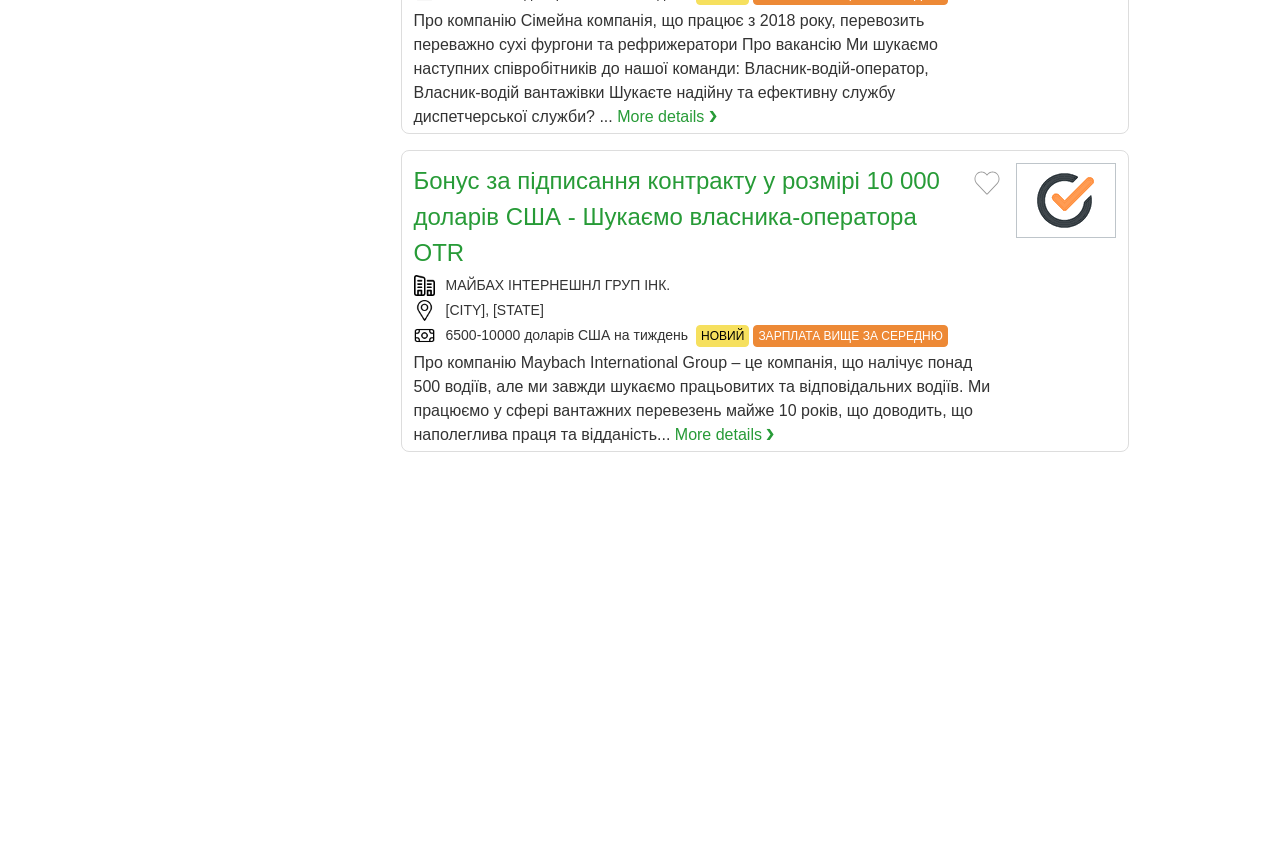 scroll, scrollTop: 2970, scrollLeft: 0, axis: vertical 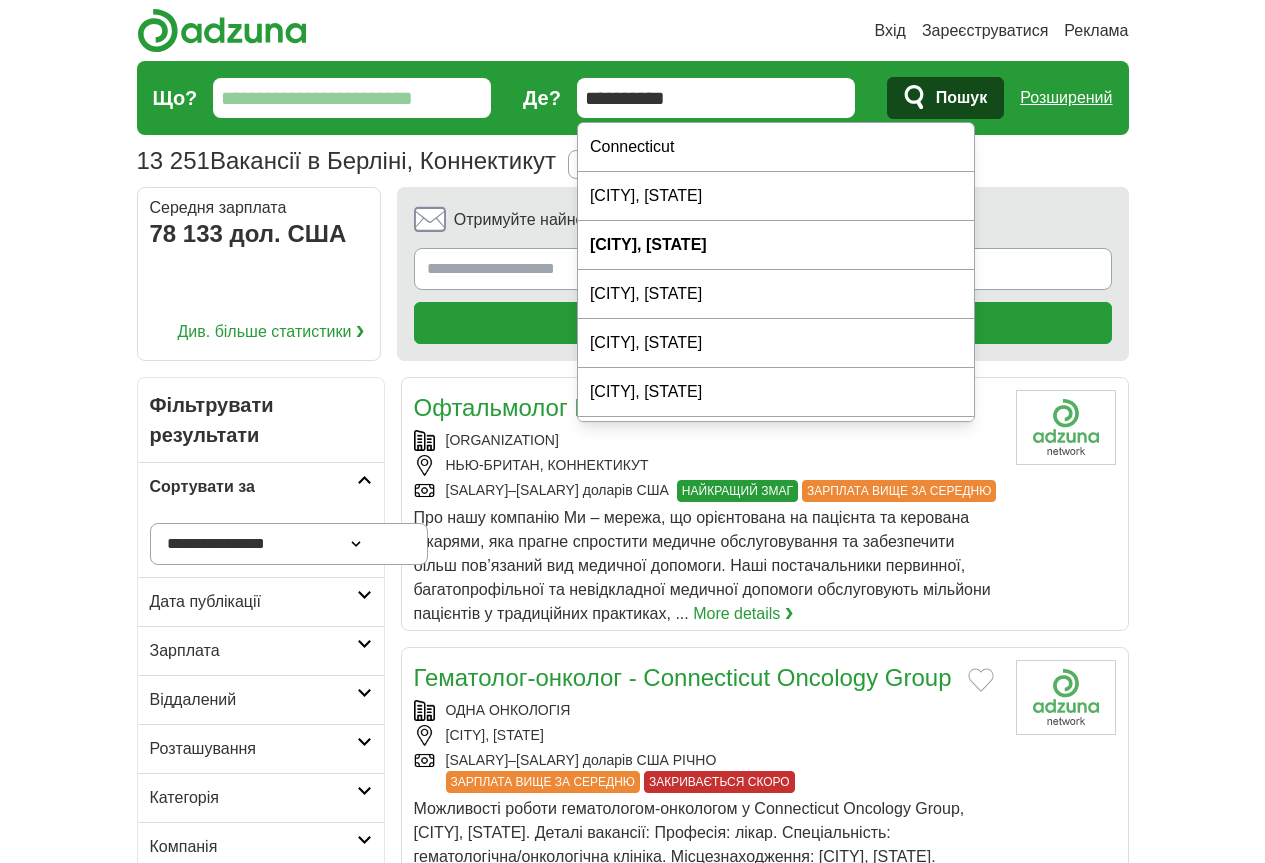 drag, startPoint x: 721, startPoint y: 99, endPoint x: 499, endPoint y: 69, distance: 224.01785 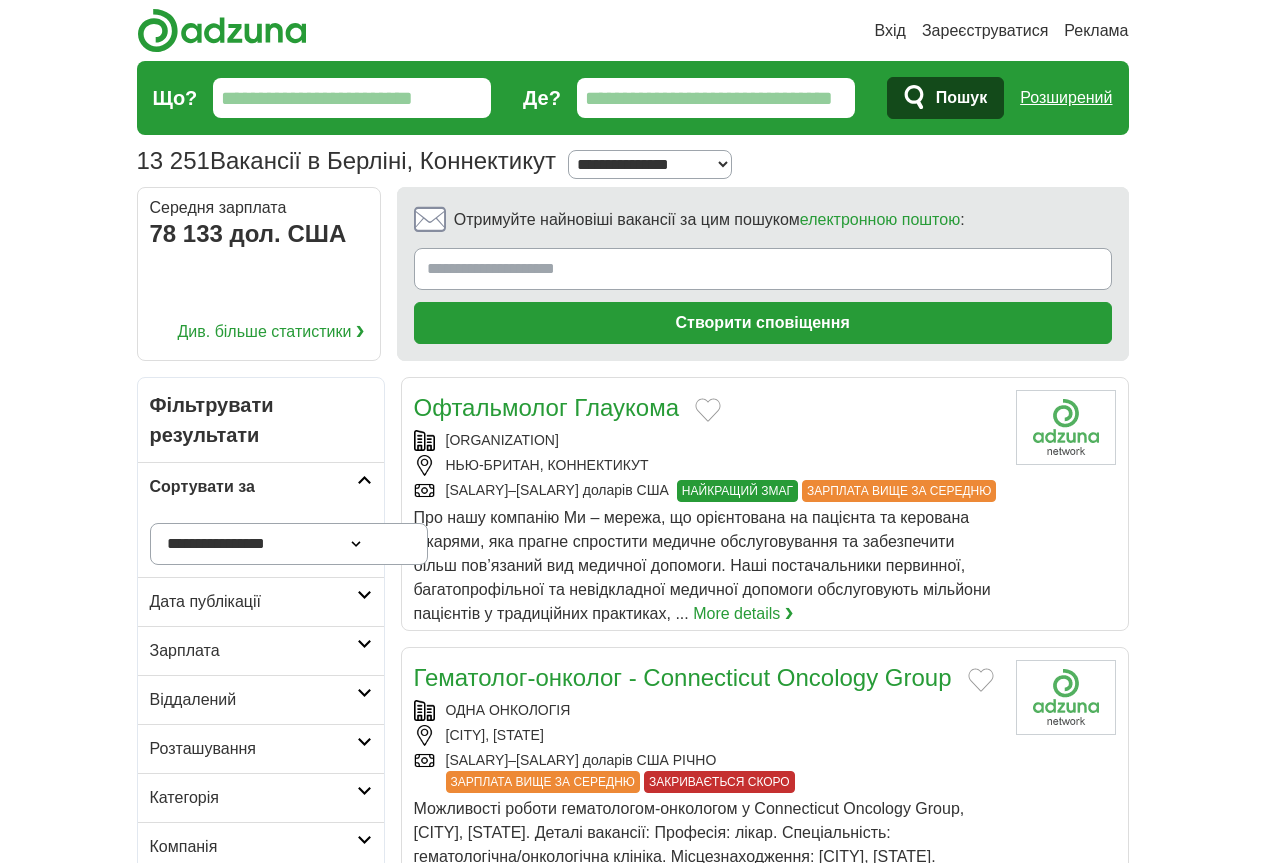 type 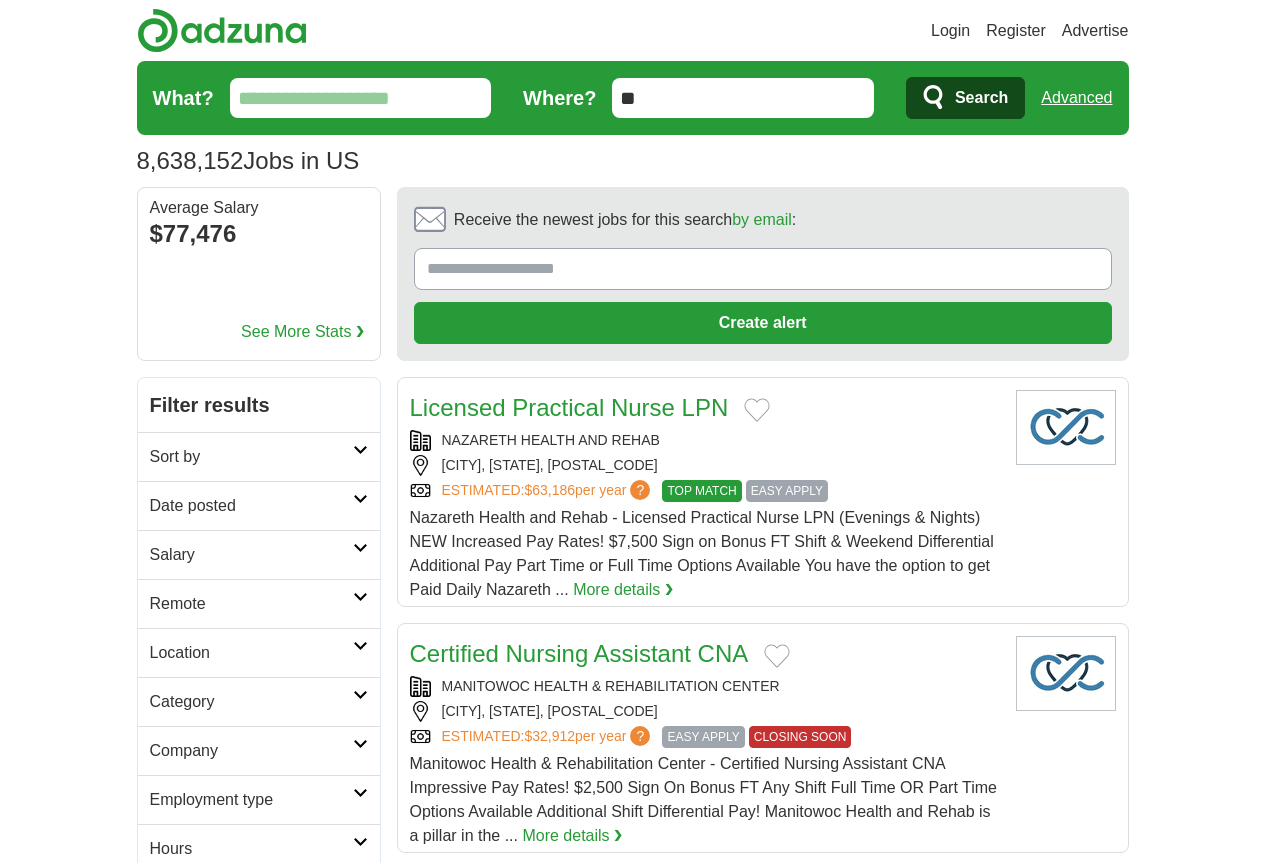 scroll, scrollTop: 0, scrollLeft: 0, axis: both 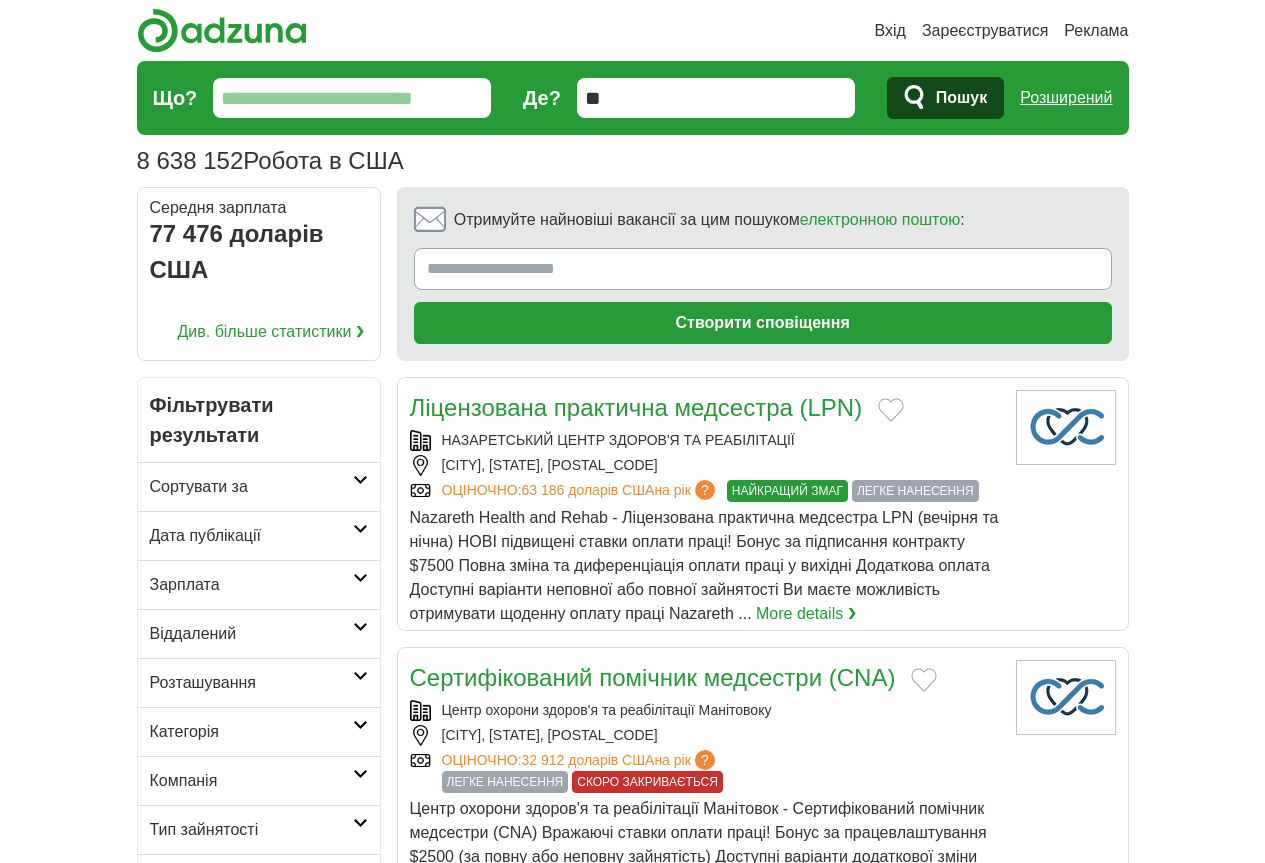 click on "8 638 152
Робота в США
Зарплата
Зарплата
Виберіть діапазон зарплат
Зарплата від
від 10 000 доларів США
від 20 000 доларів США
від 40 000 доларів США
від 60 000 доларів США
від 80 000 доларів США
від 100 000 доларів США
на рік
Віддалений" at bounding box center [633, 124] 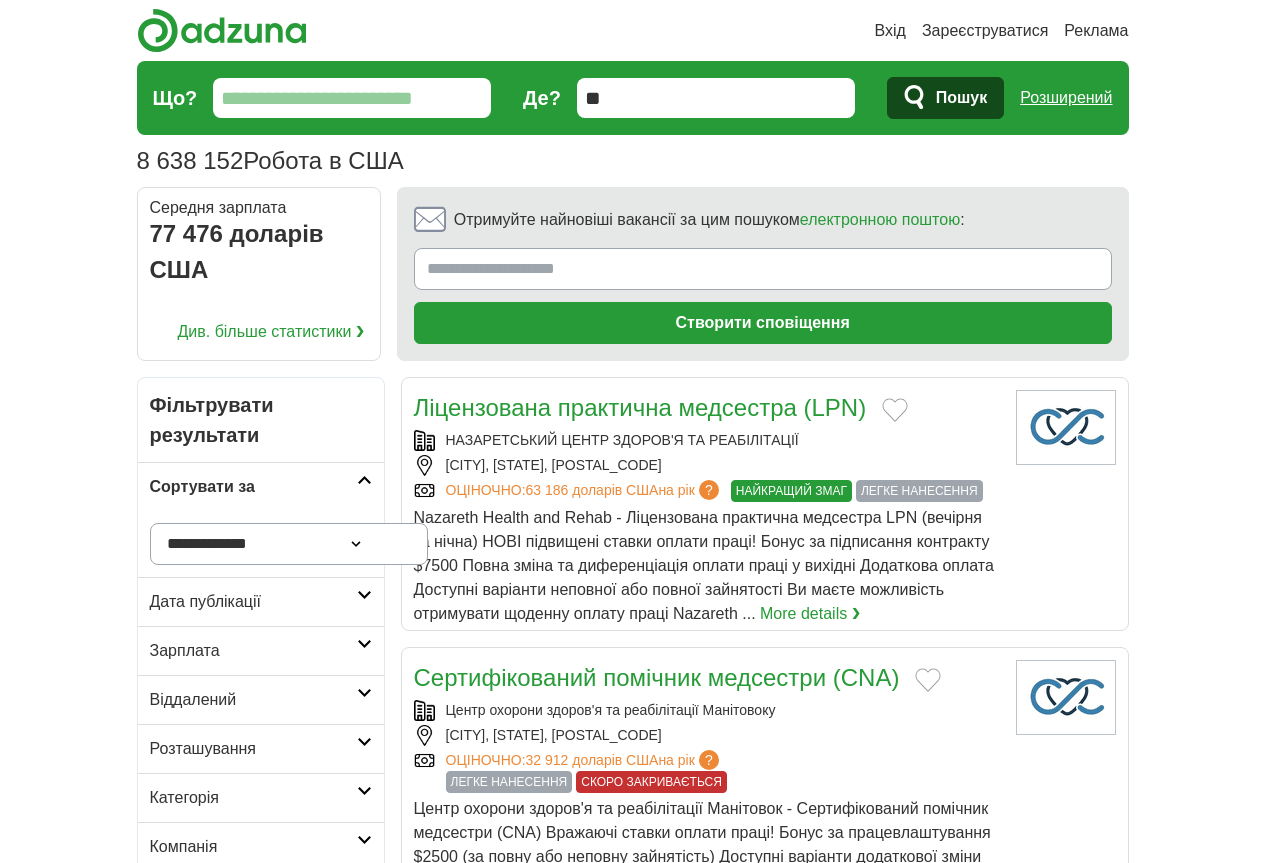 drag, startPoint x: 233, startPoint y: 355, endPoint x: 205, endPoint y: 391, distance: 45.607018 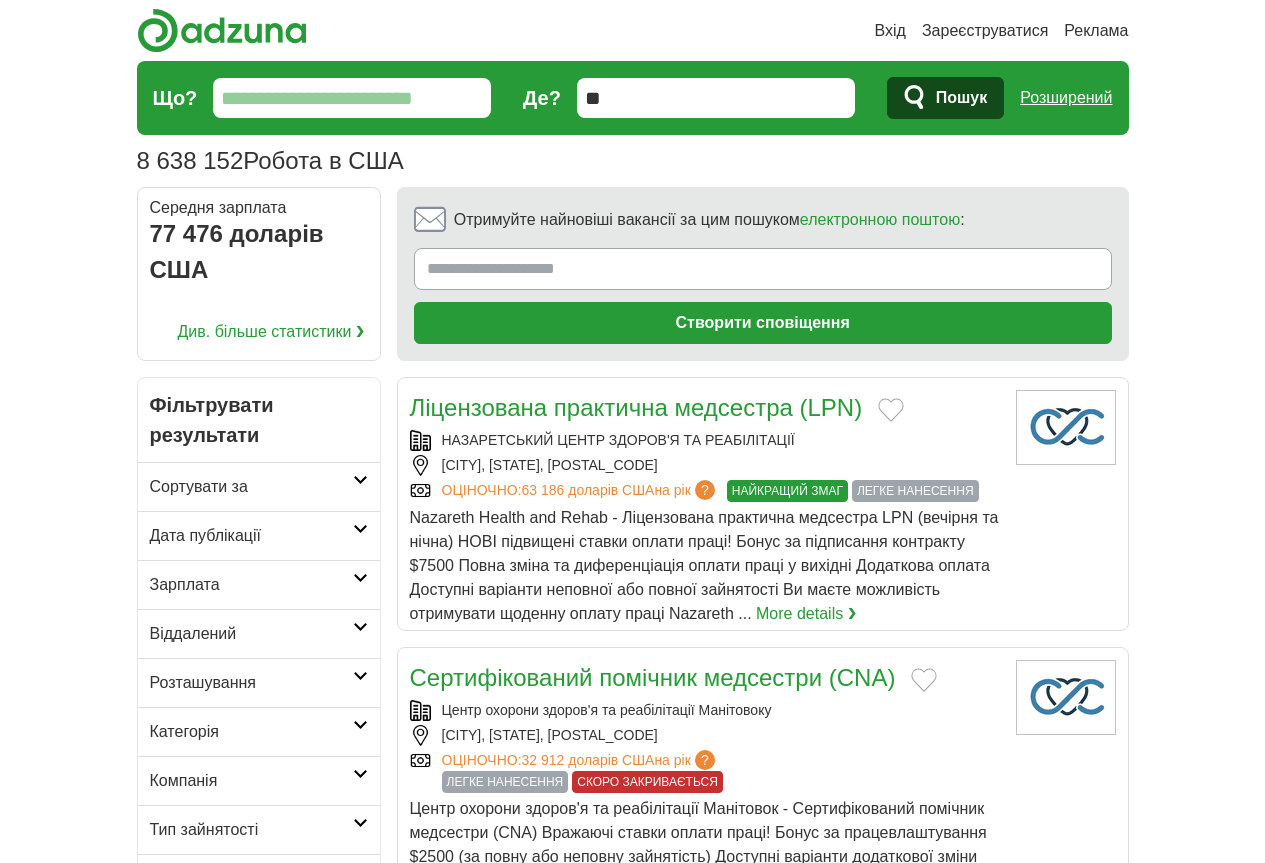 drag, startPoint x: 193, startPoint y: 349, endPoint x: 187, endPoint y: 363, distance: 15.231546 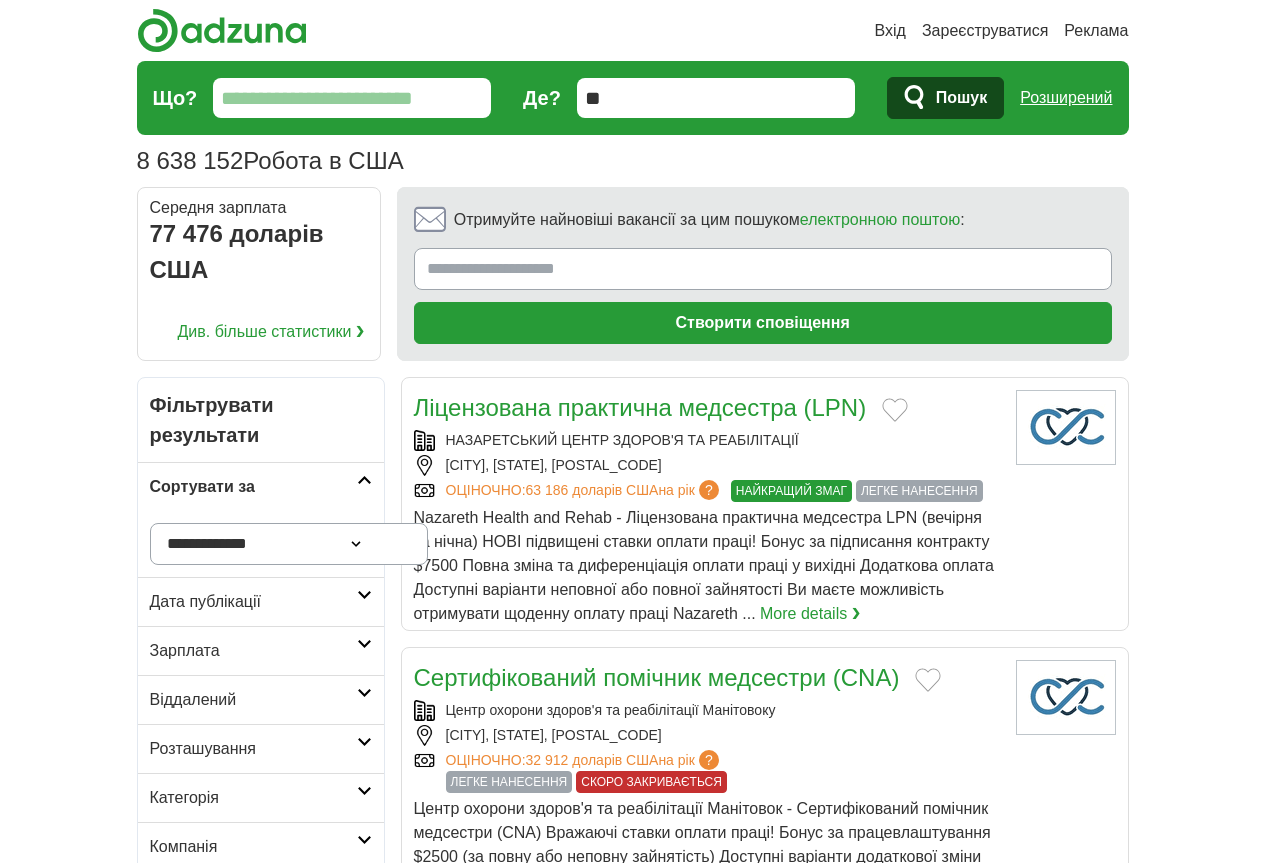 drag, startPoint x: 179, startPoint y: 419, endPoint x: 169, endPoint y: 425, distance: 11.661903 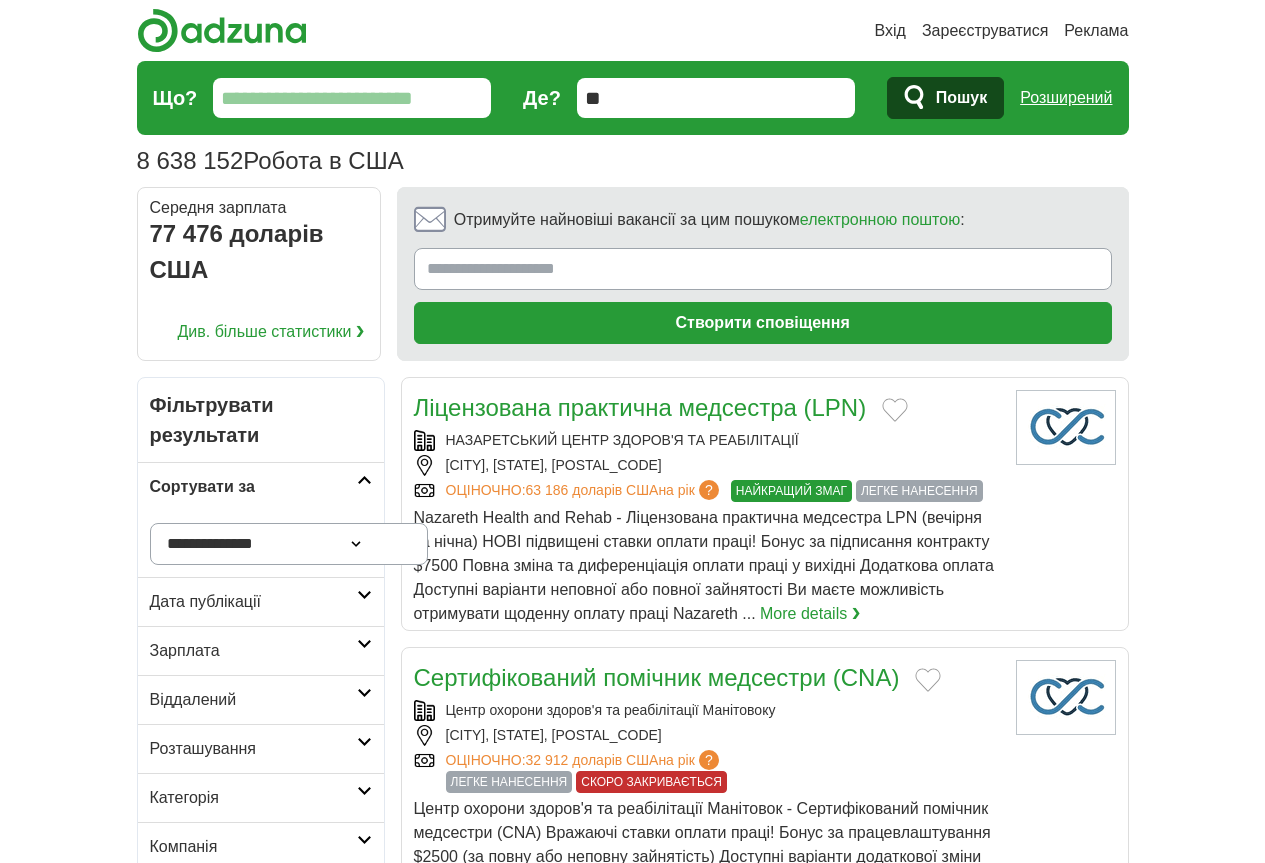 click on "**********" at bounding box center [289, 544] 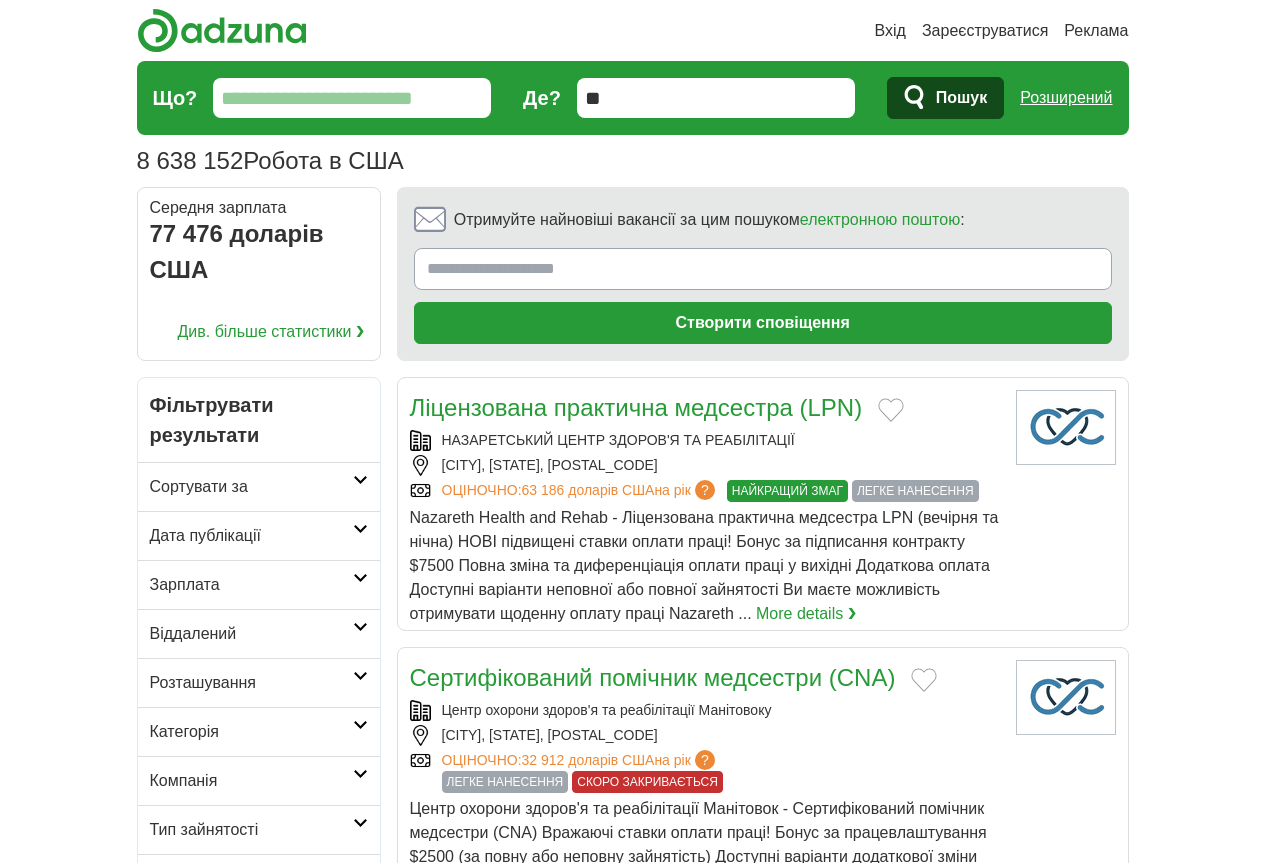 drag, startPoint x: 959, startPoint y: 153, endPoint x: 945, endPoint y: 149, distance: 14.56022 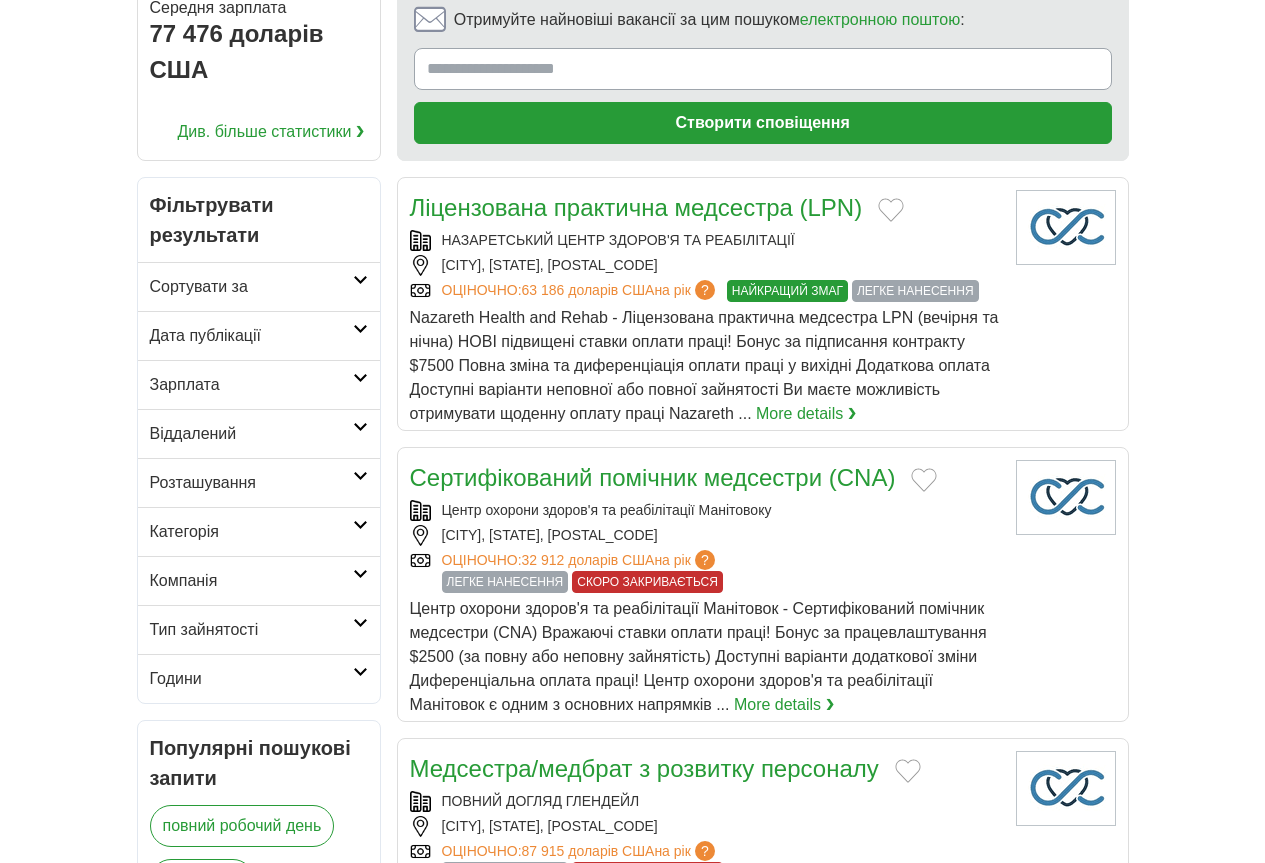 scroll, scrollTop: 300, scrollLeft: 0, axis: vertical 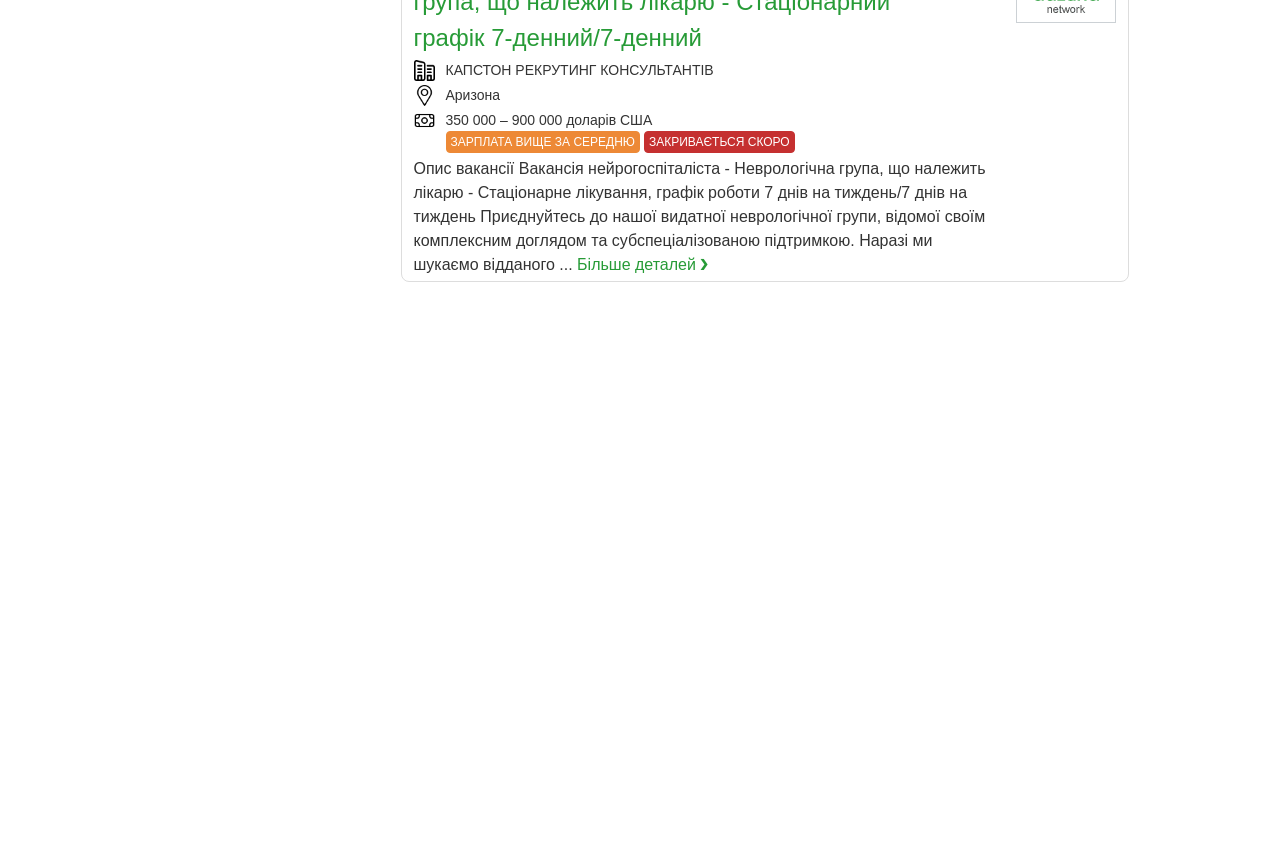 click on "2" at bounding box center (608, 1583) 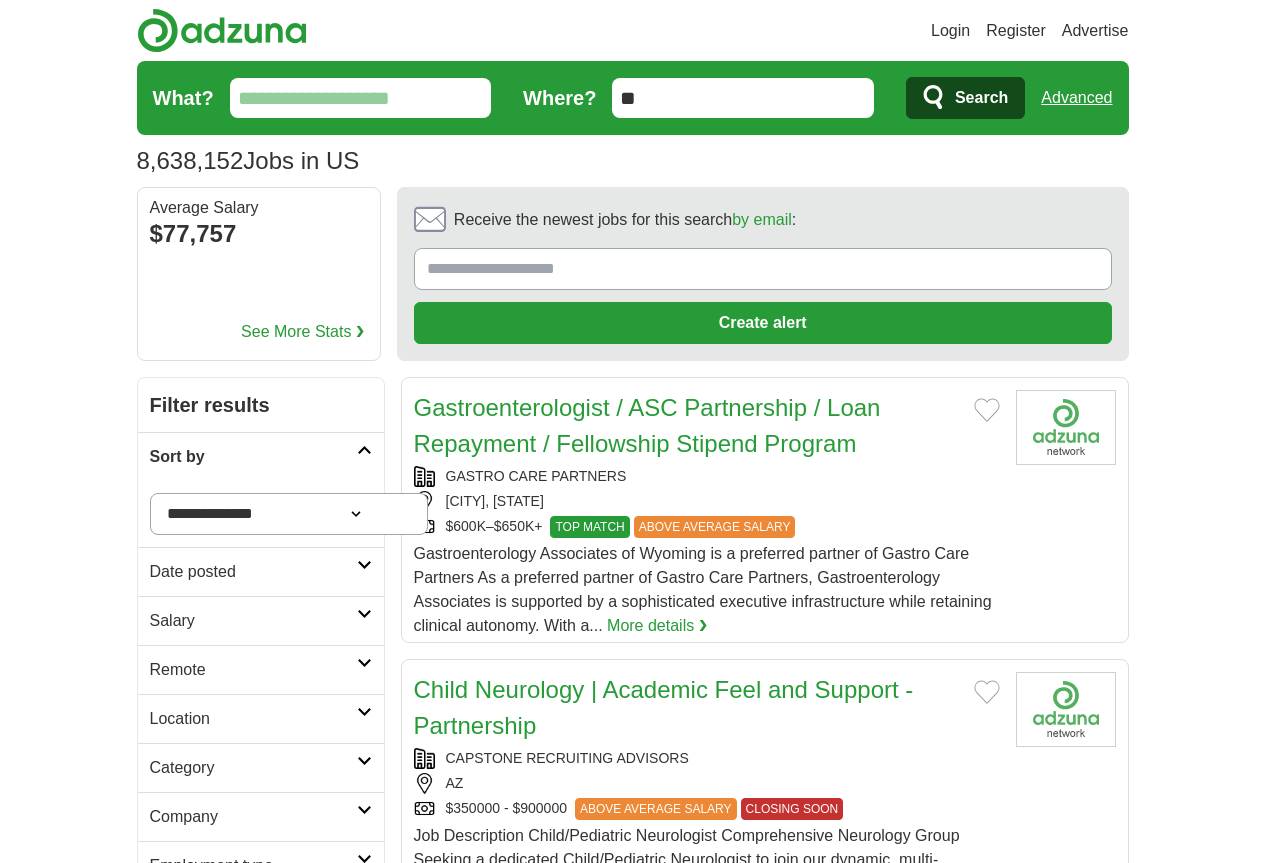 scroll, scrollTop: 0, scrollLeft: 0, axis: both 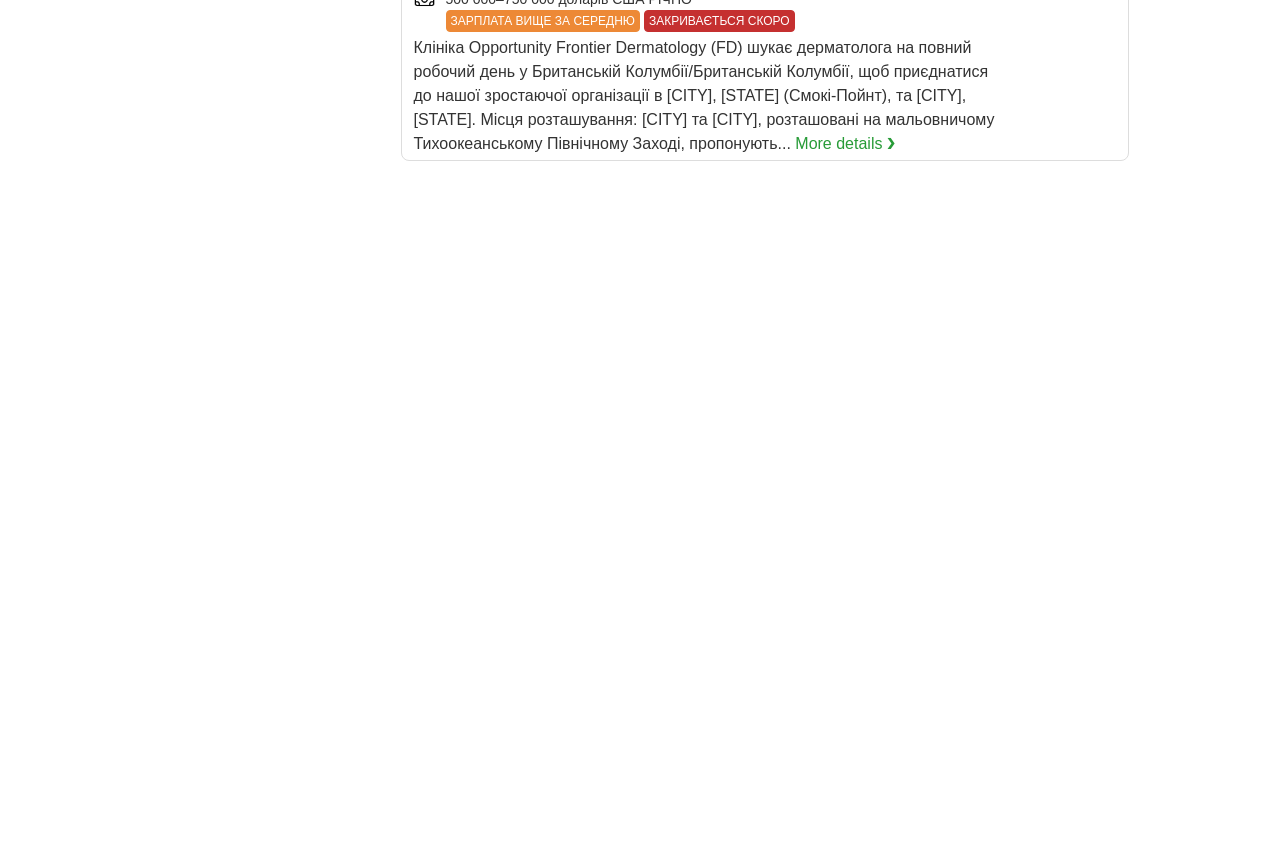 click on "3" at bounding box center (721, 1334) 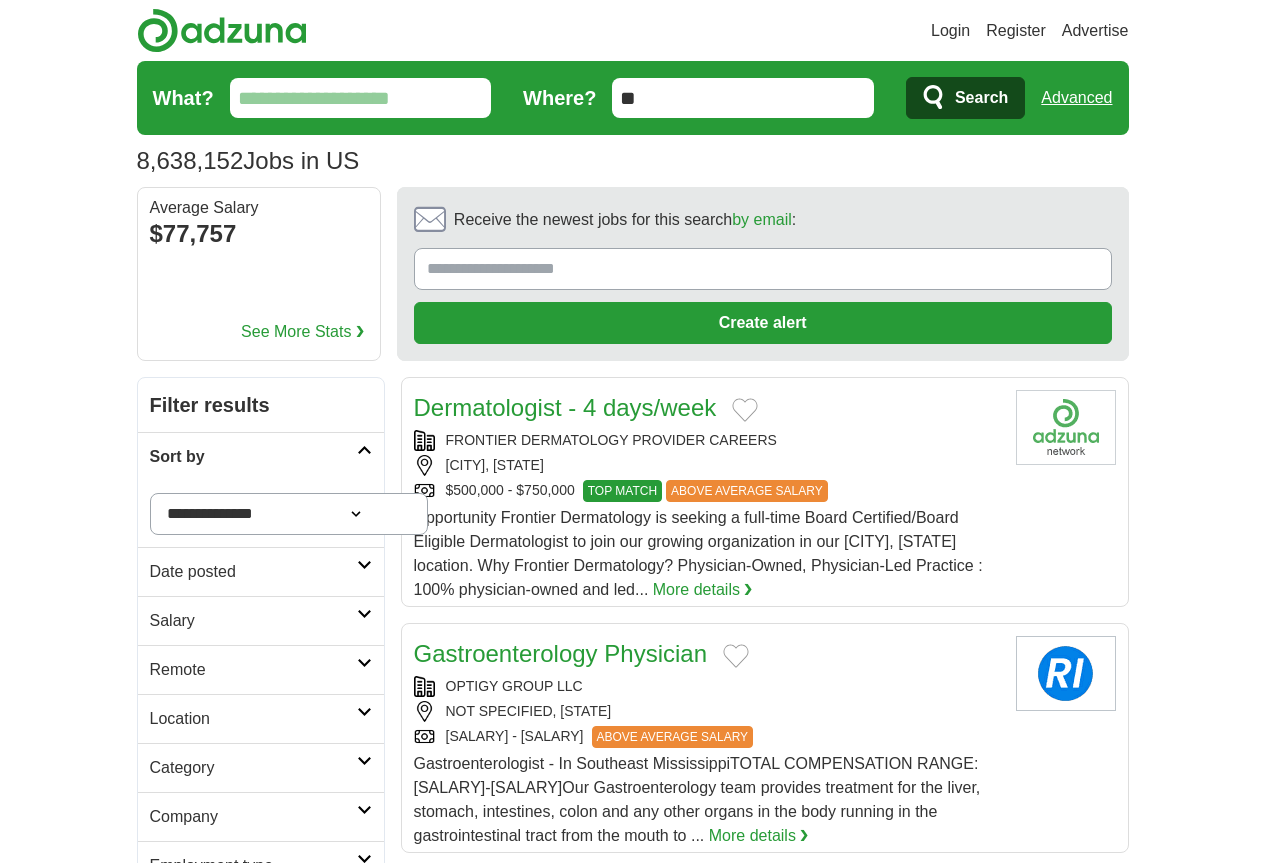 scroll, scrollTop: 0, scrollLeft: 0, axis: both 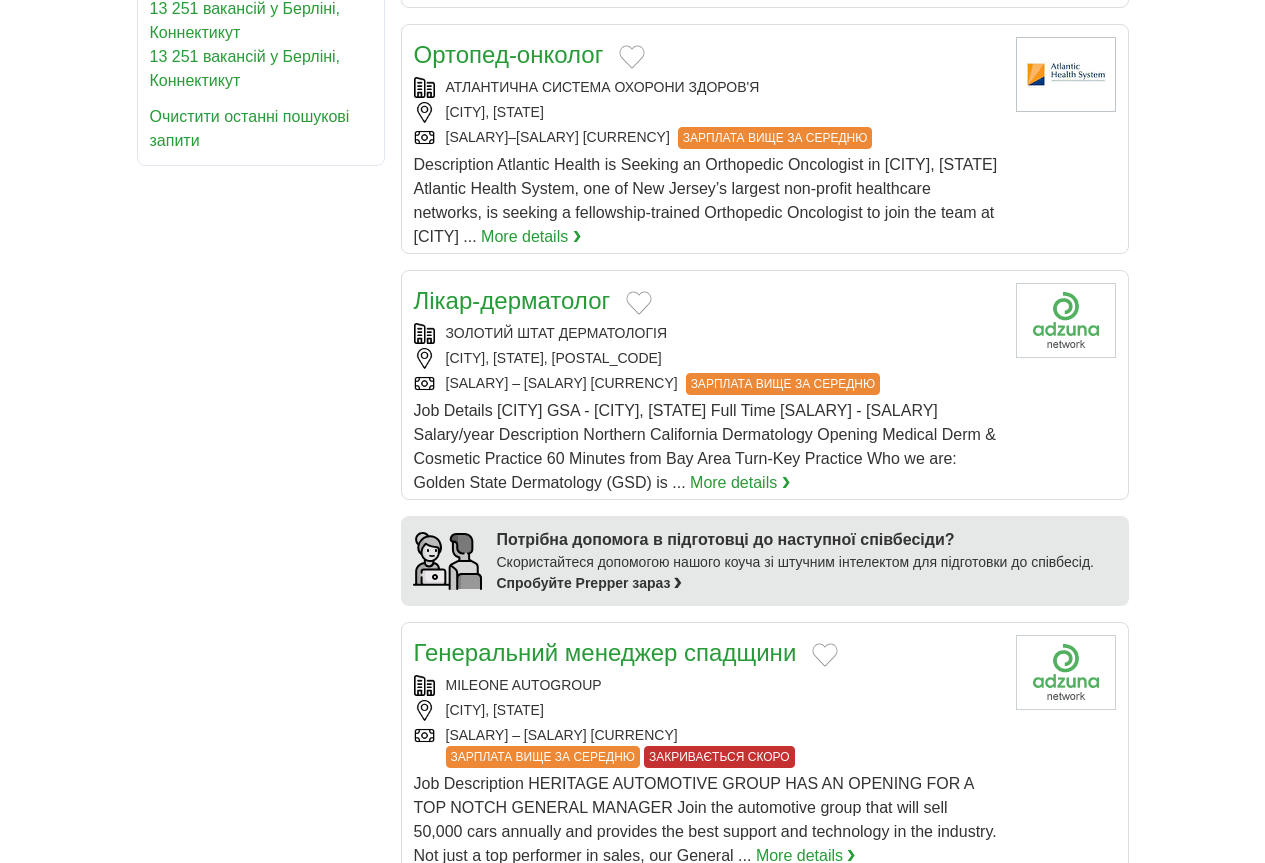 drag, startPoint x: 344, startPoint y: 389, endPoint x: 300, endPoint y: 393, distance: 44.181442 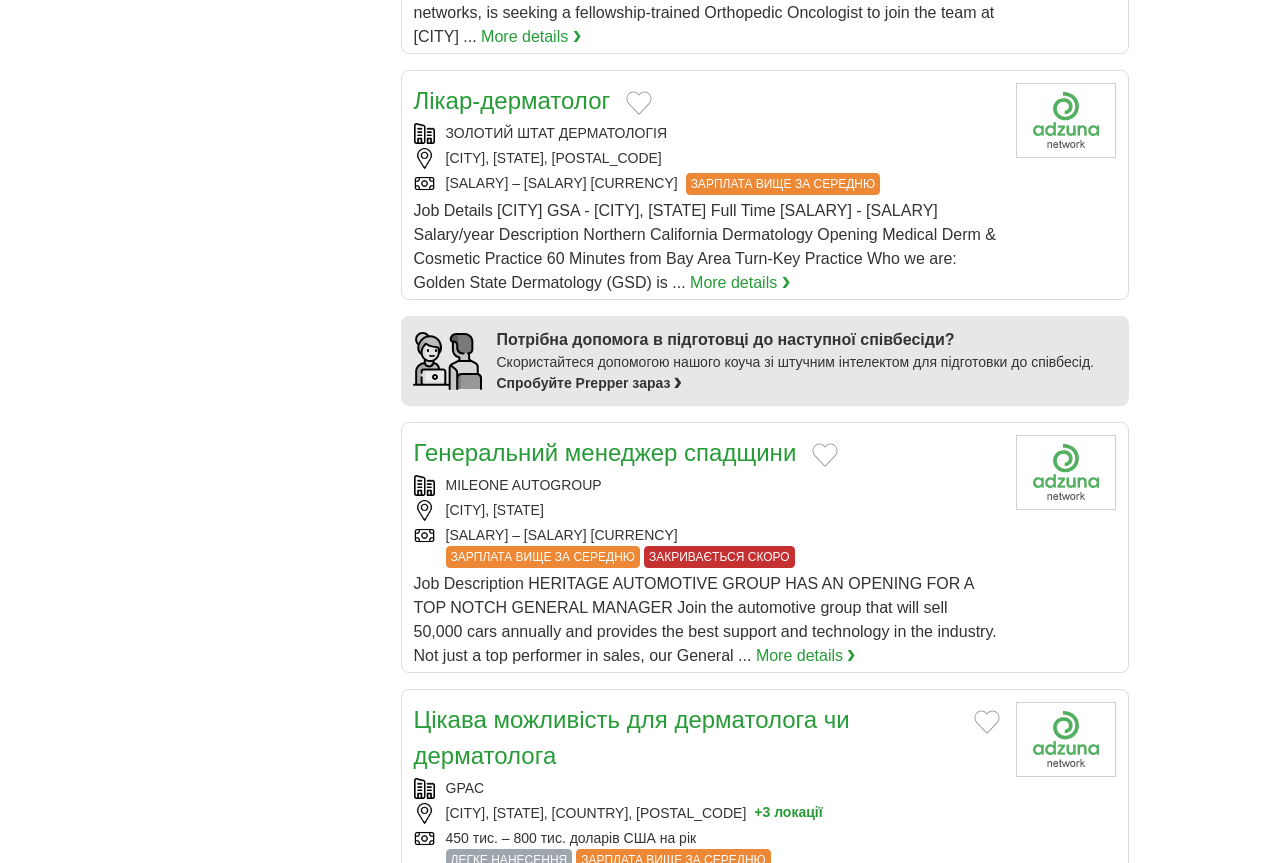 scroll, scrollTop: 1800, scrollLeft: 0, axis: vertical 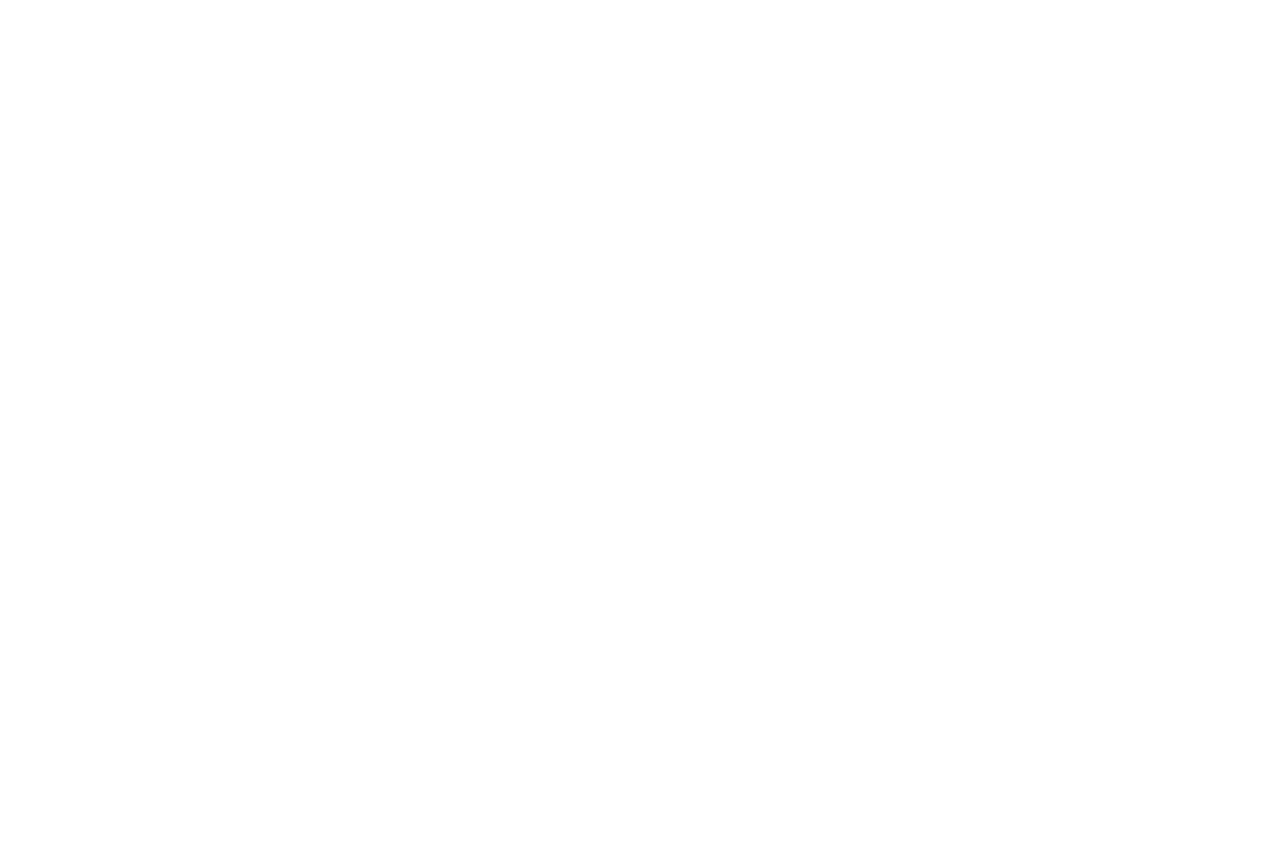 click on "1" at bounding box center (626, 1208) 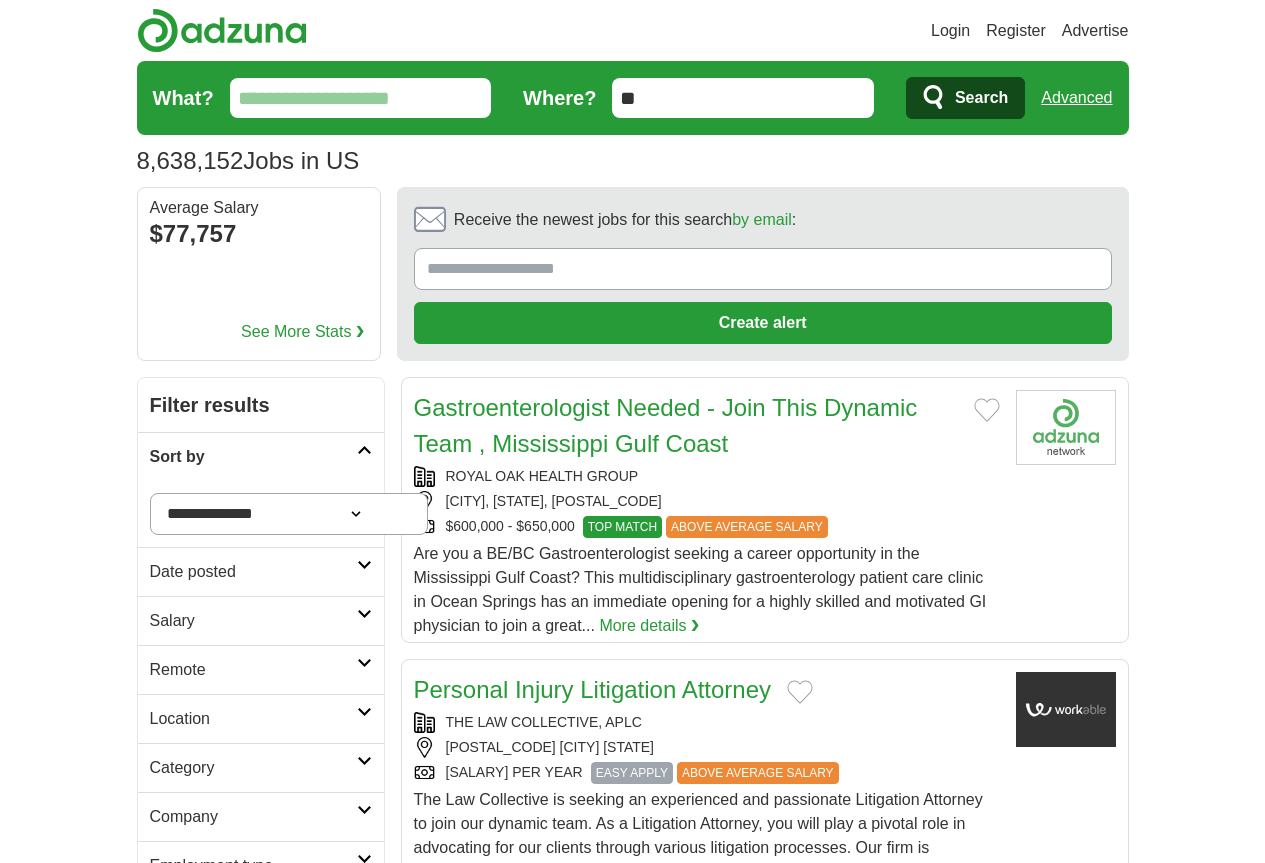 scroll, scrollTop: 0, scrollLeft: 0, axis: both 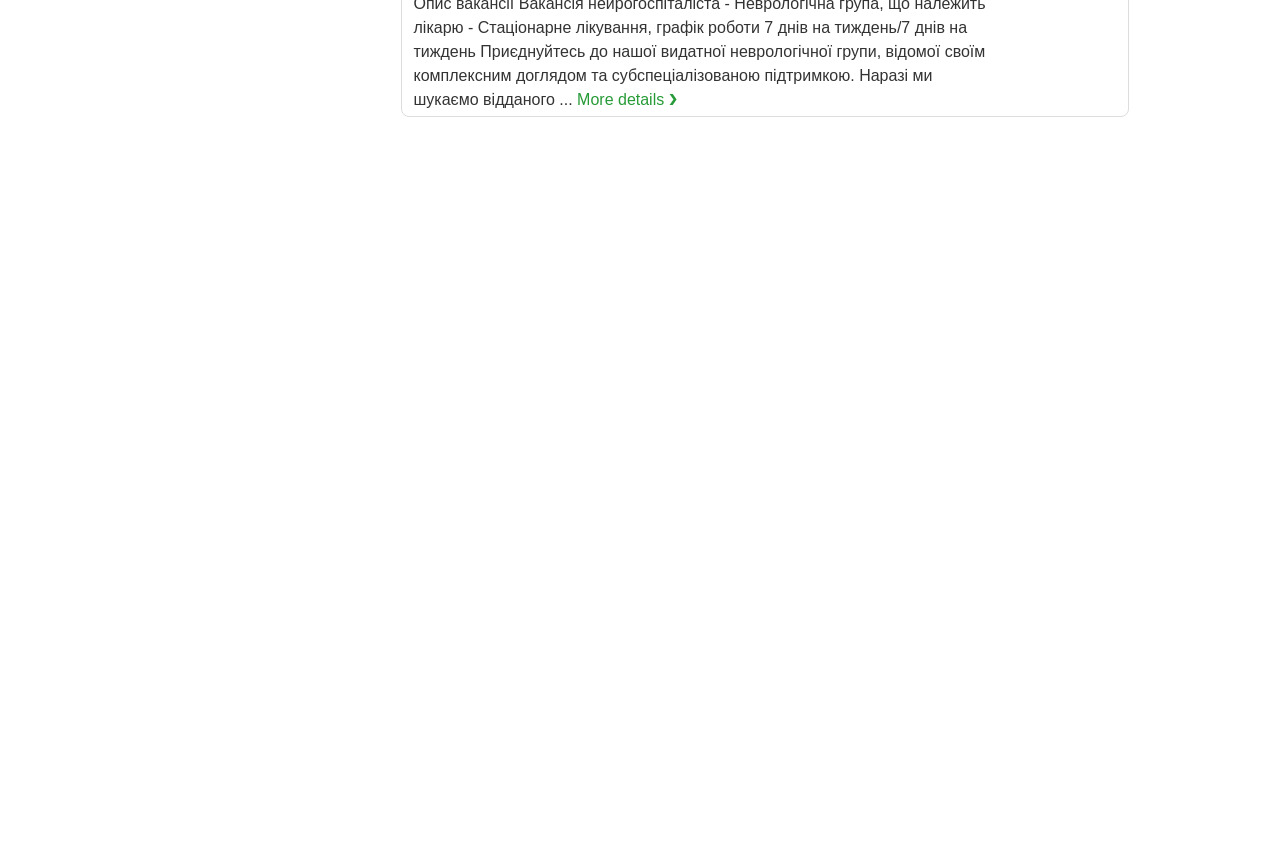 click on "5" at bounding box center [750, 1352] 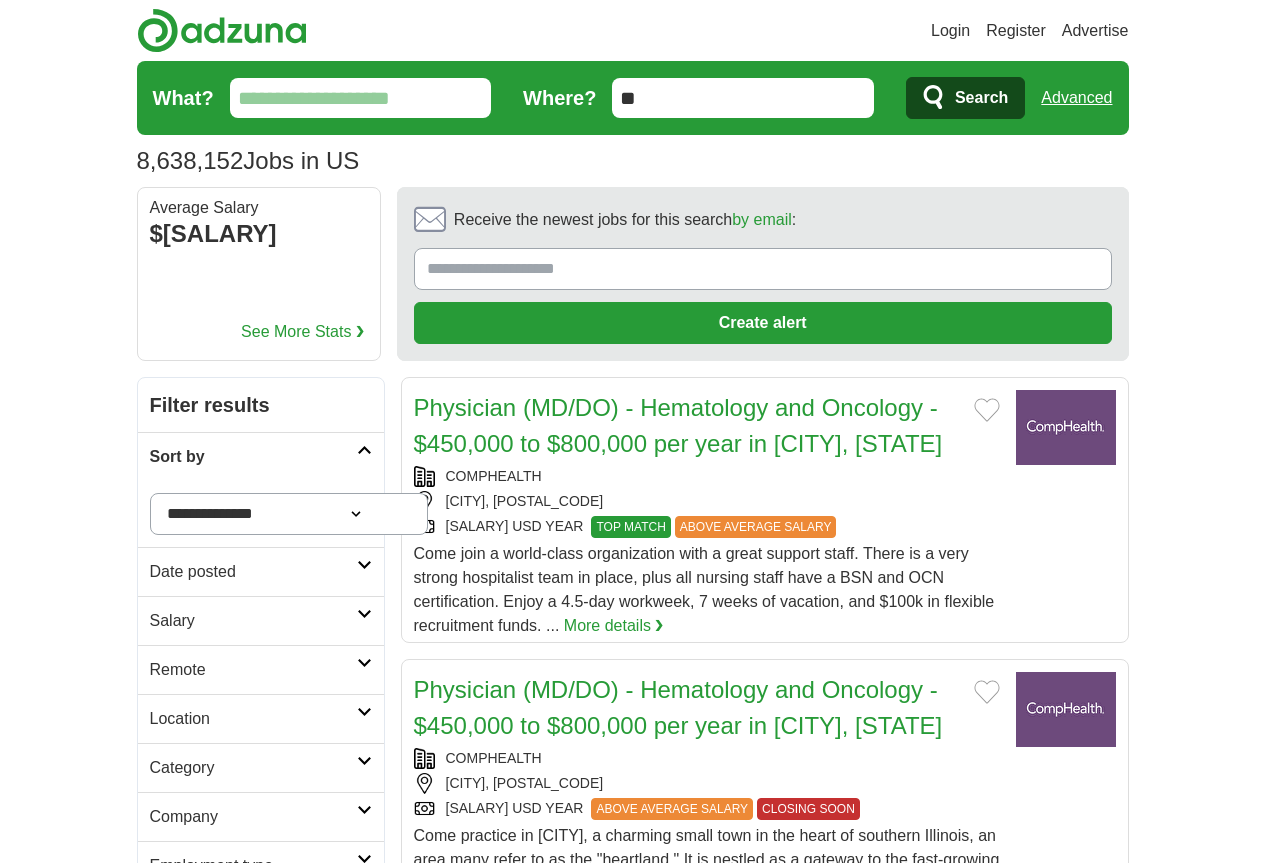 scroll, scrollTop: 0, scrollLeft: 0, axis: both 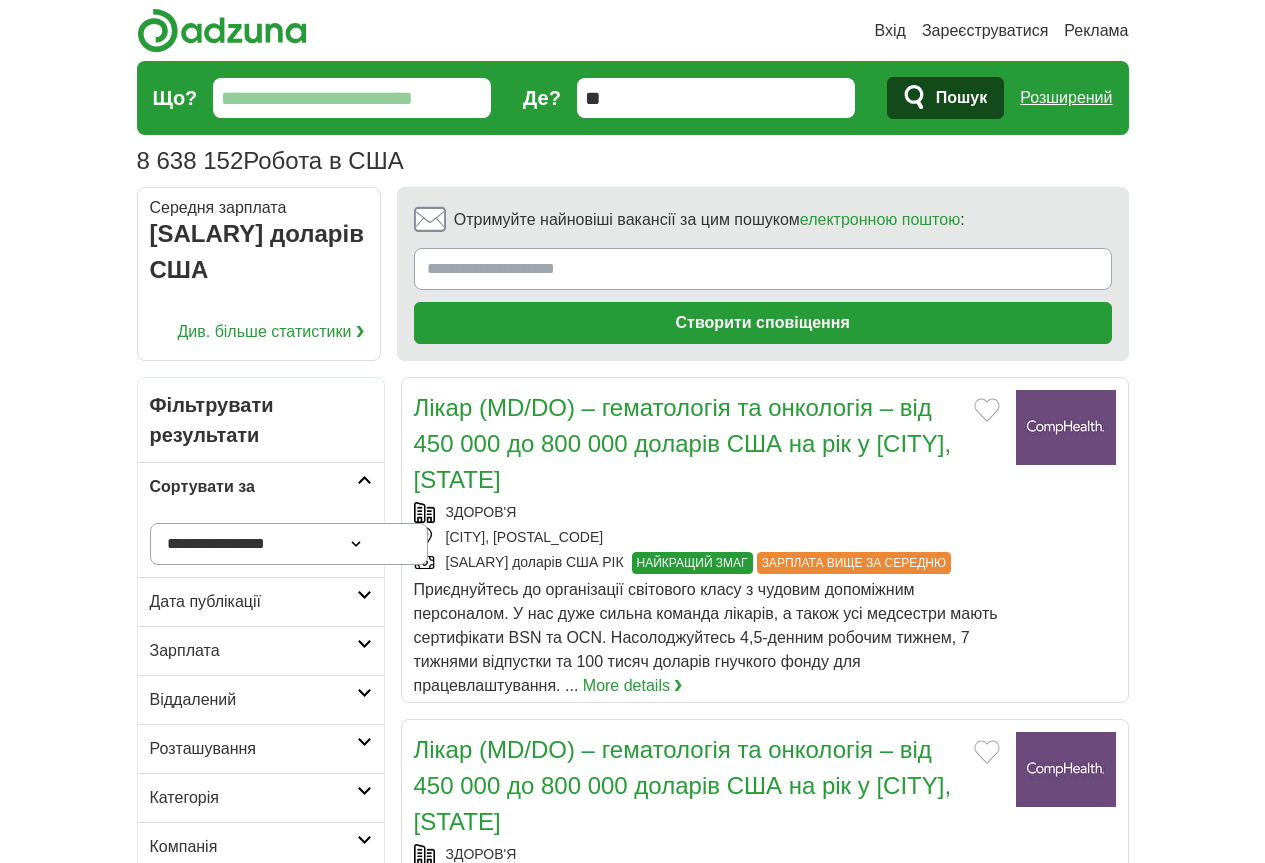 click on "Що?
Де?
**
Пошук
Розширений" at bounding box center (633, 98) 